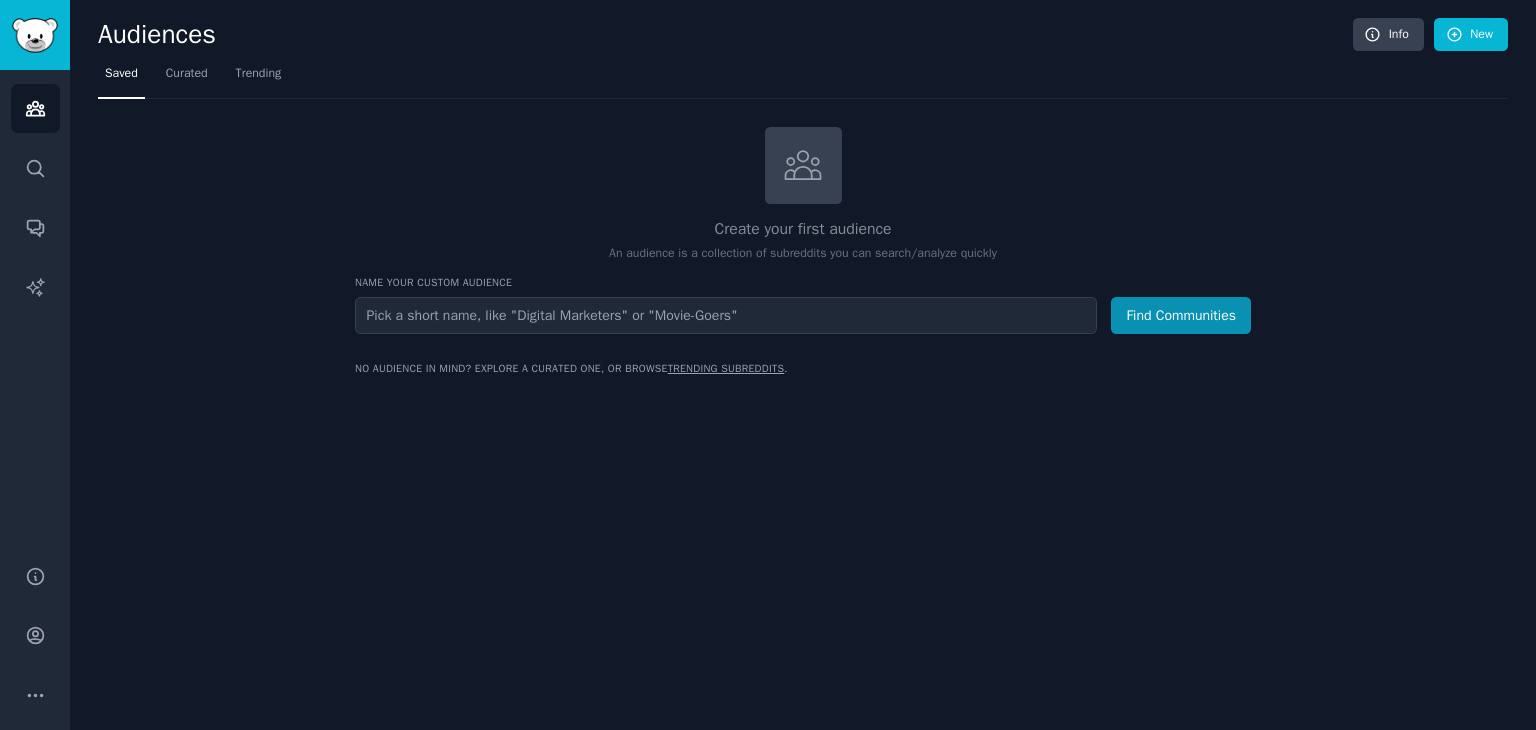 scroll, scrollTop: 0, scrollLeft: 0, axis: both 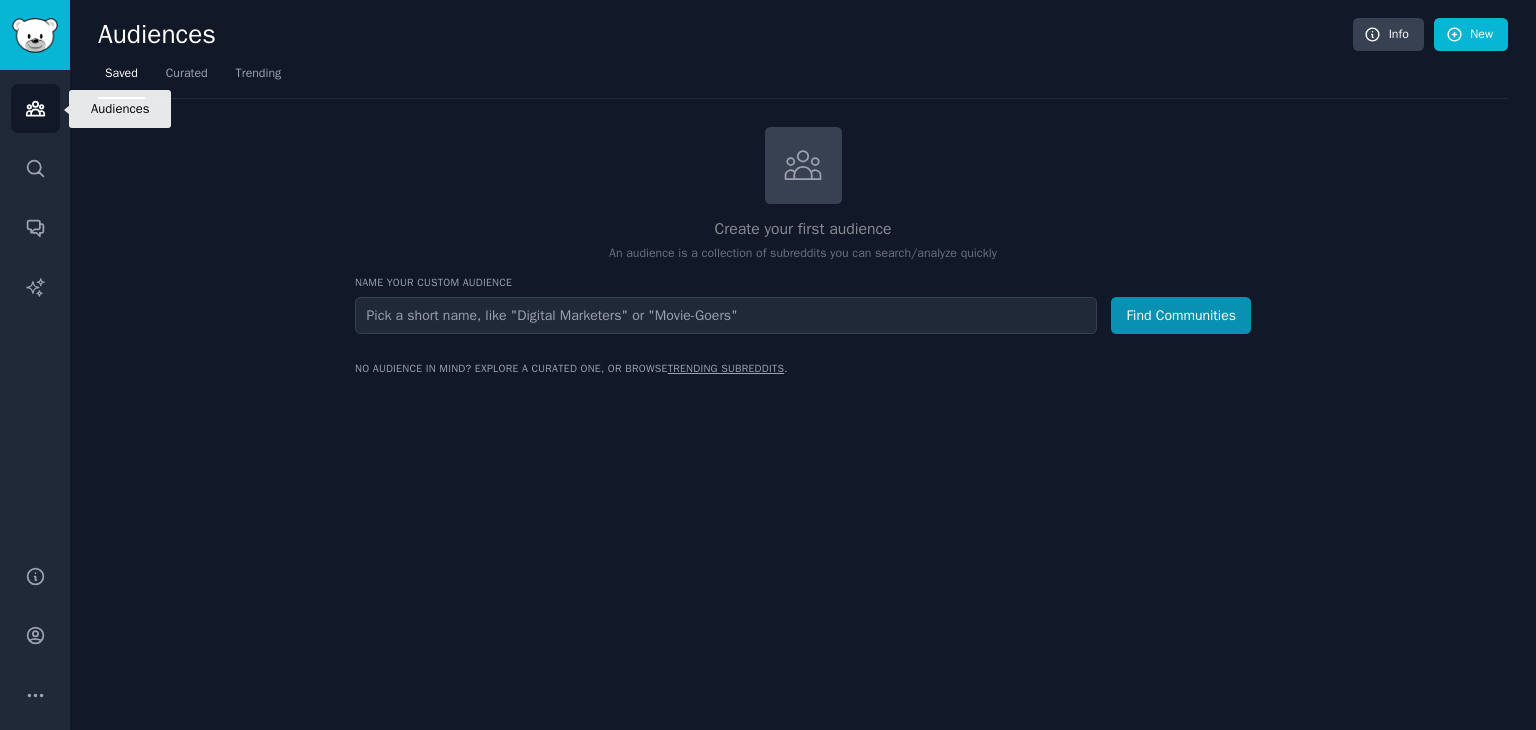 click 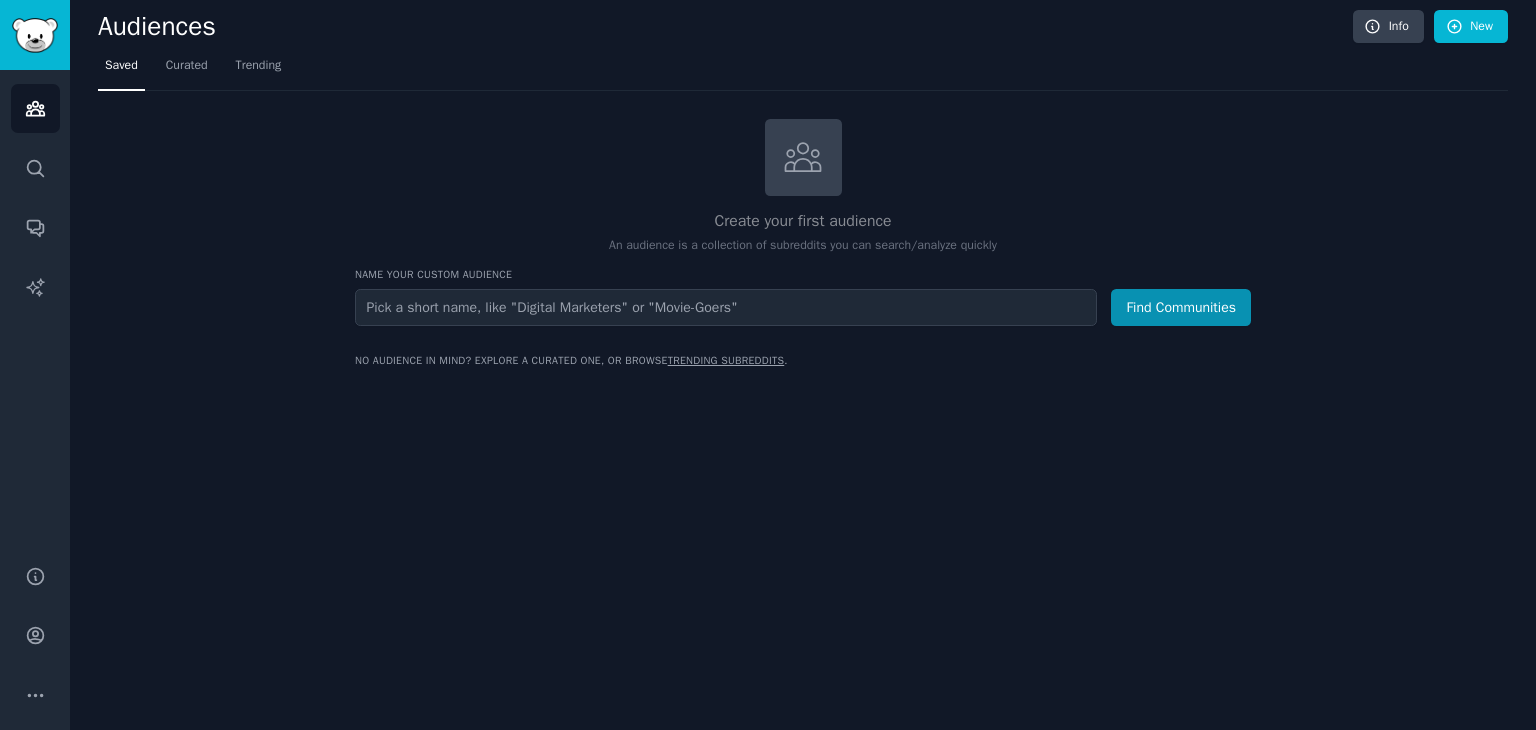 scroll, scrollTop: 15, scrollLeft: 0, axis: vertical 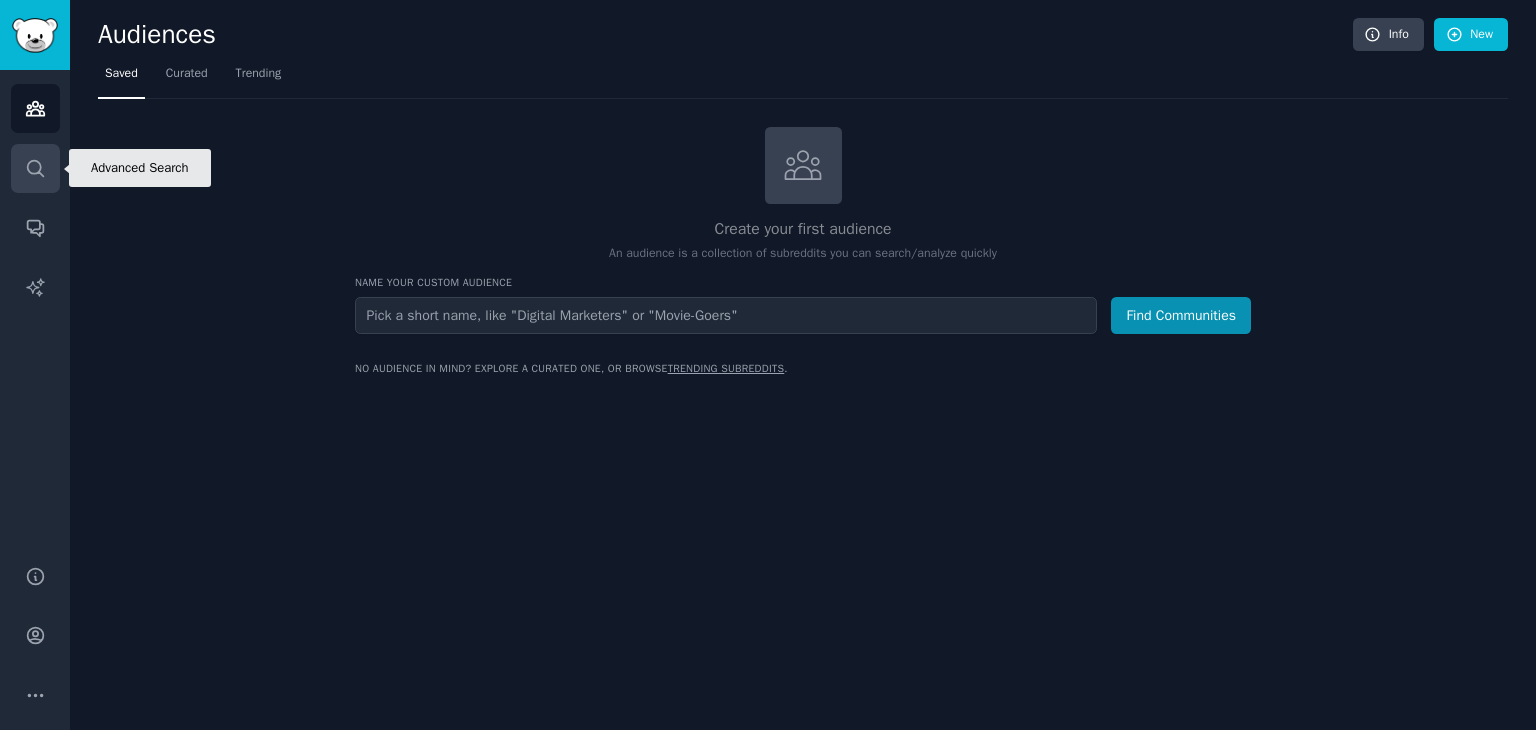 click 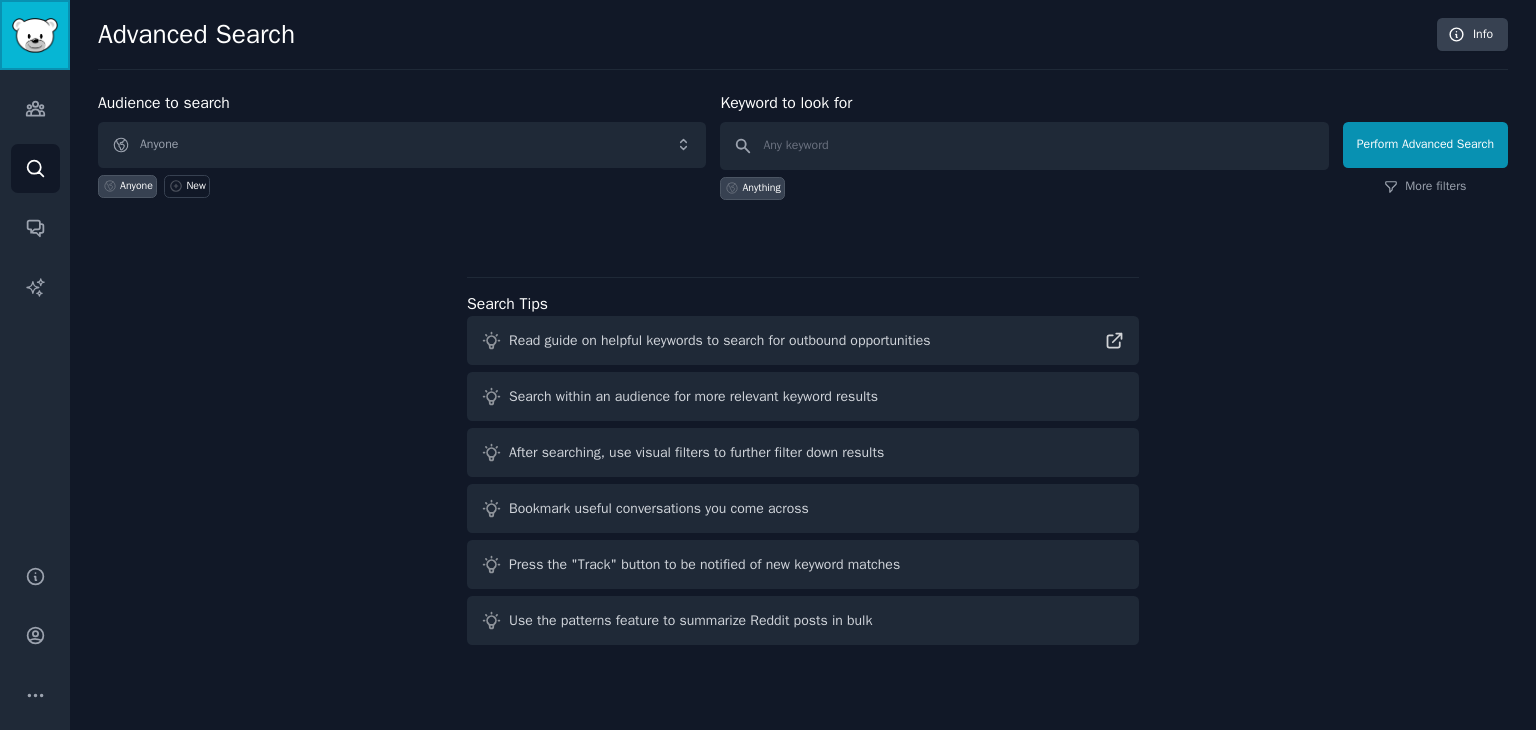 click at bounding box center (35, 35) 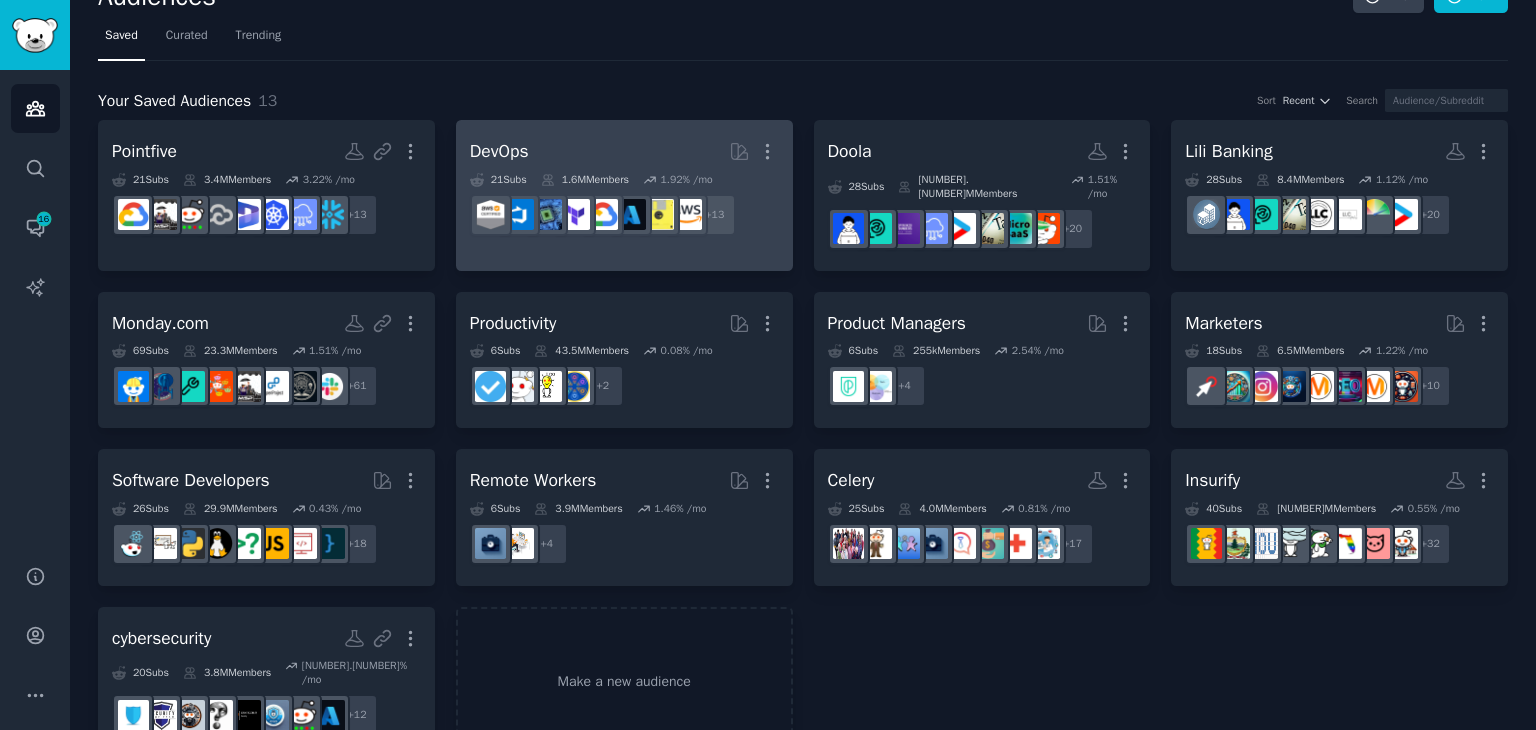 scroll, scrollTop: 64, scrollLeft: 0, axis: vertical 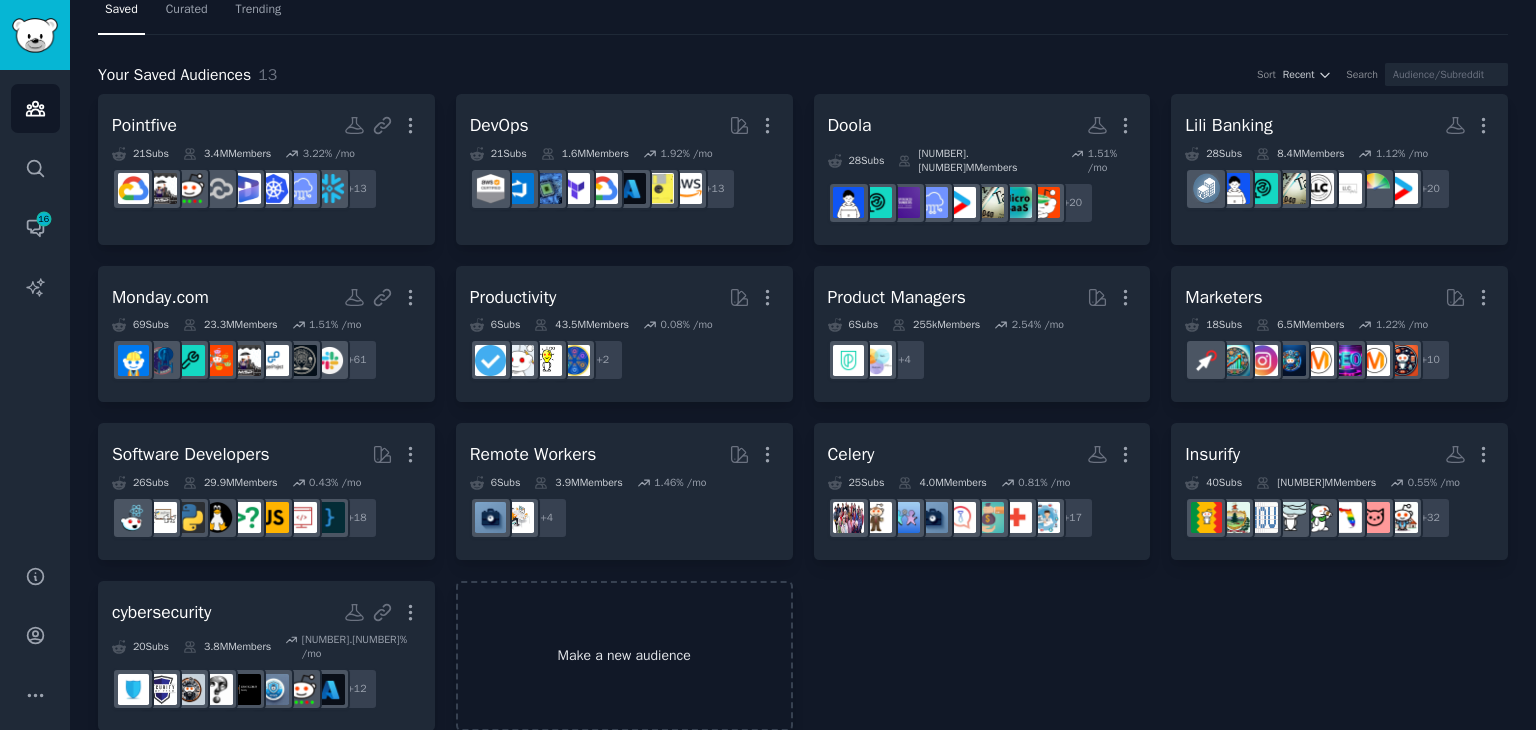 click on "Make a new audience" at bounding box center [624, 656] 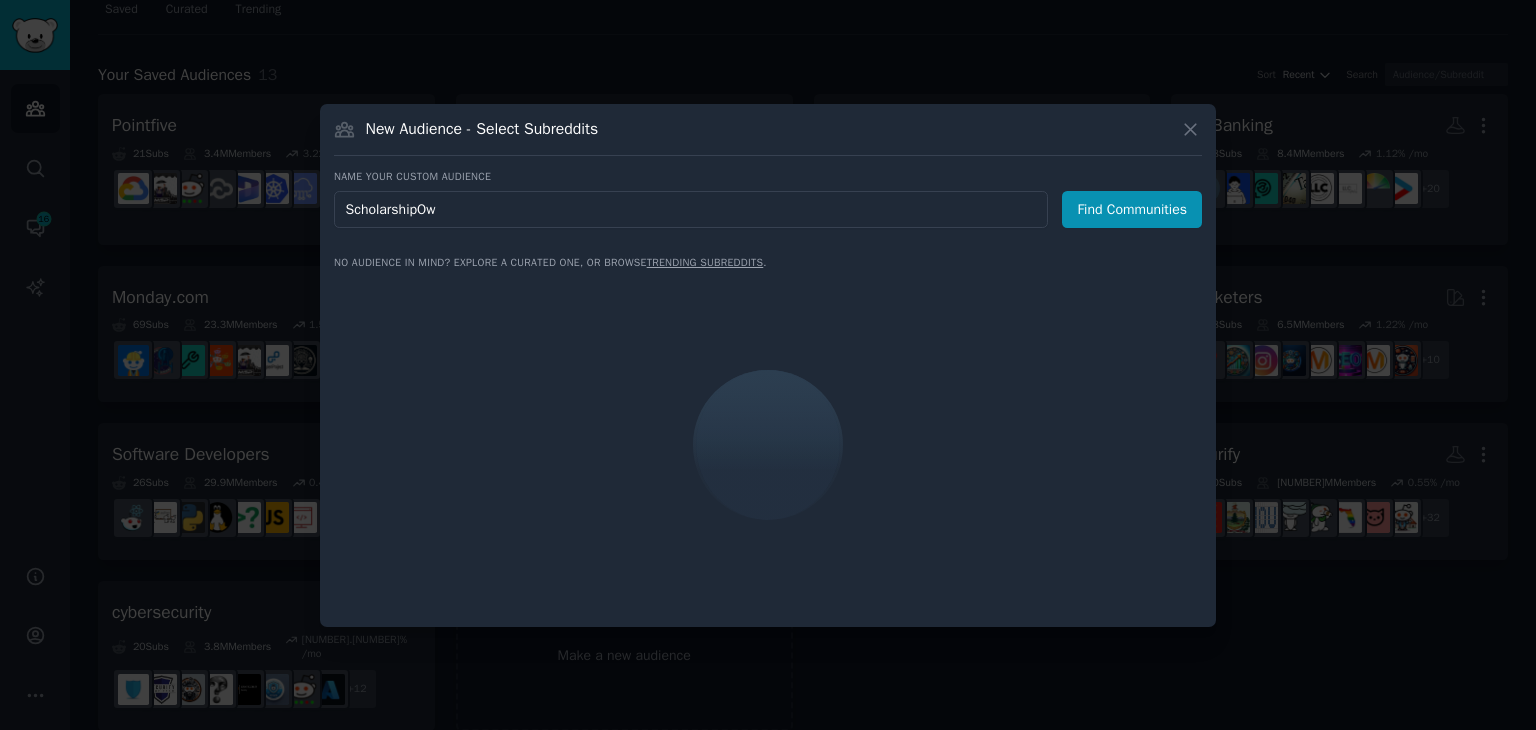 type on "ScholarshipOwl" 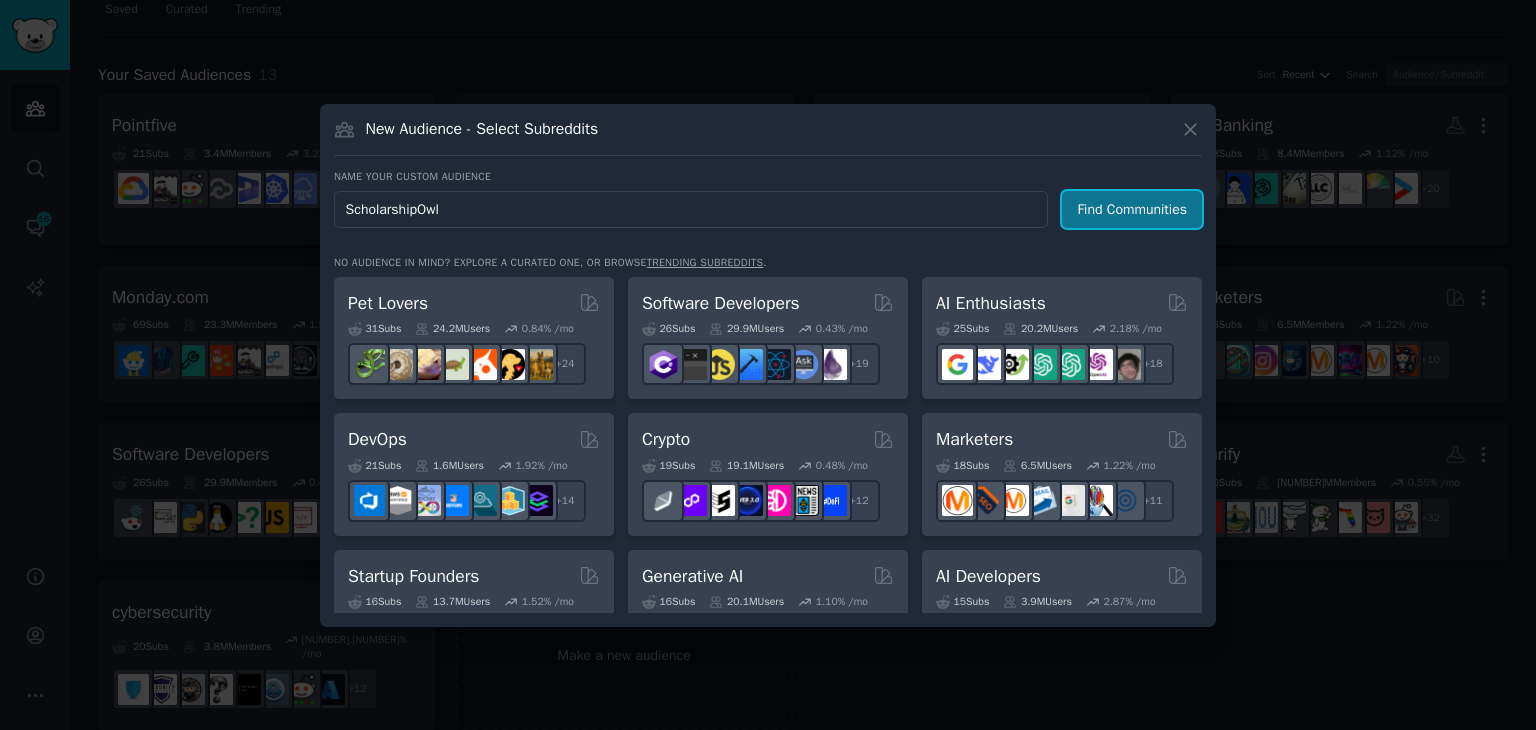 click on "Find Communities" at bounding box center [1132, 209] 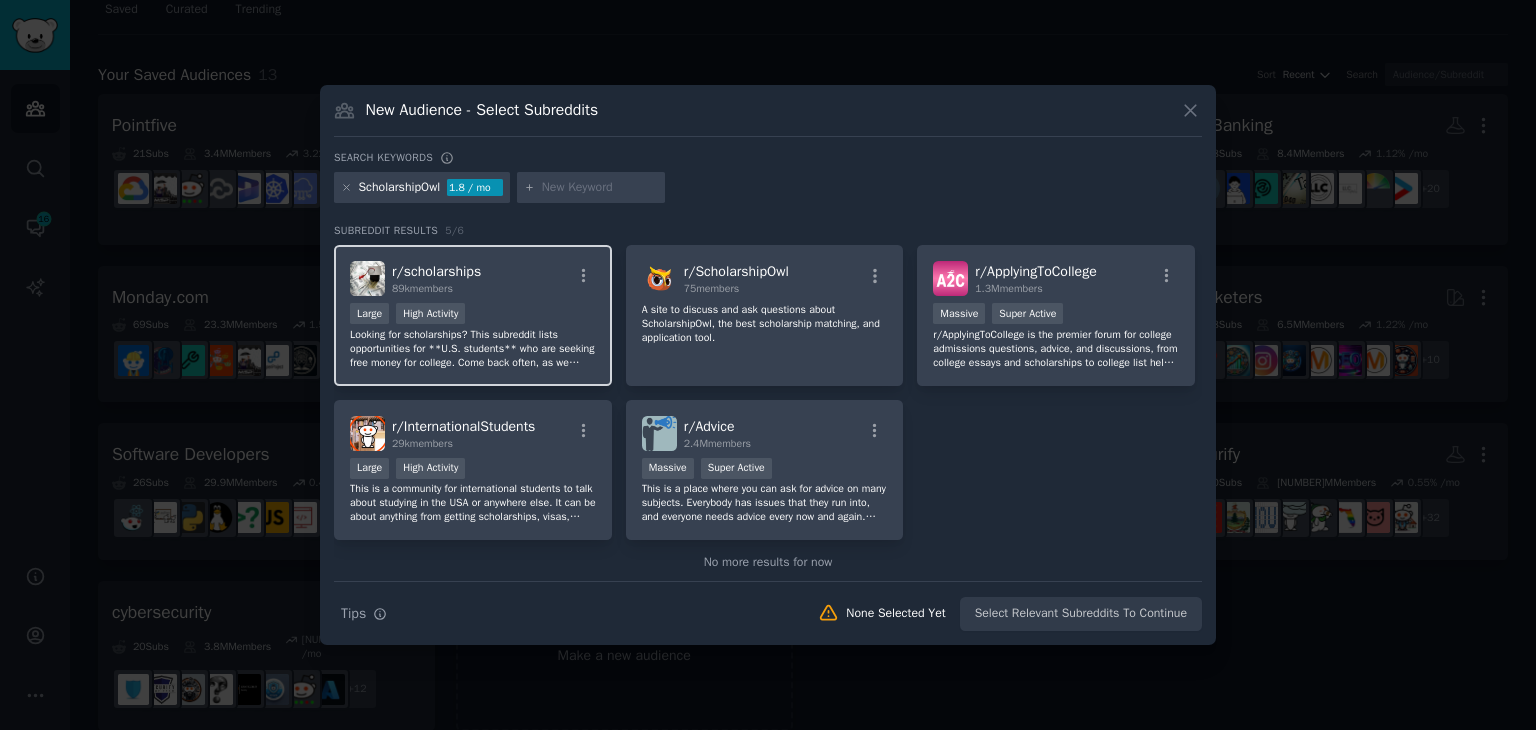 click on "r/ scholarships 89k  members" at bounding box center [473, 278] 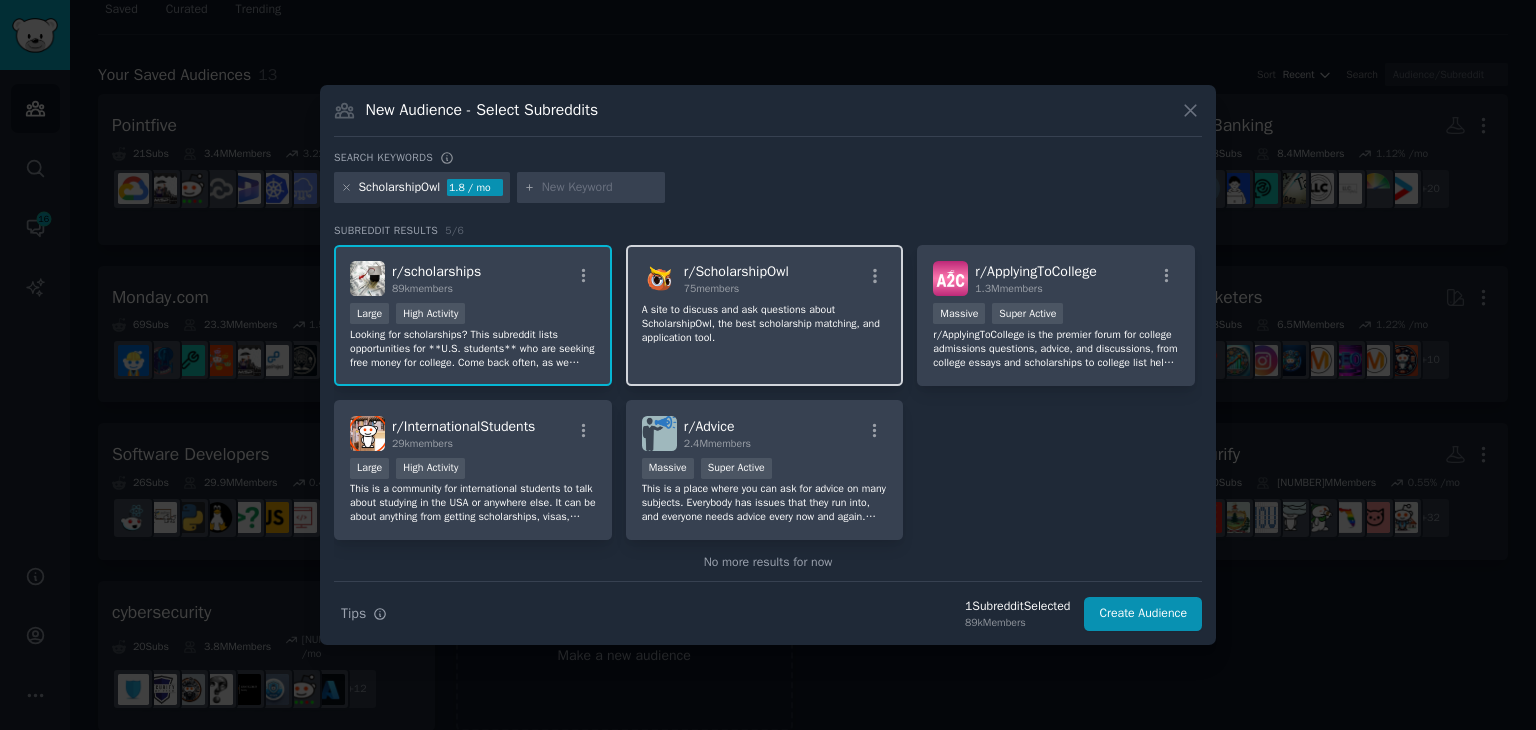 click on "r/ ScholarshipOwl 75  members" at bounding box center [765, 278] 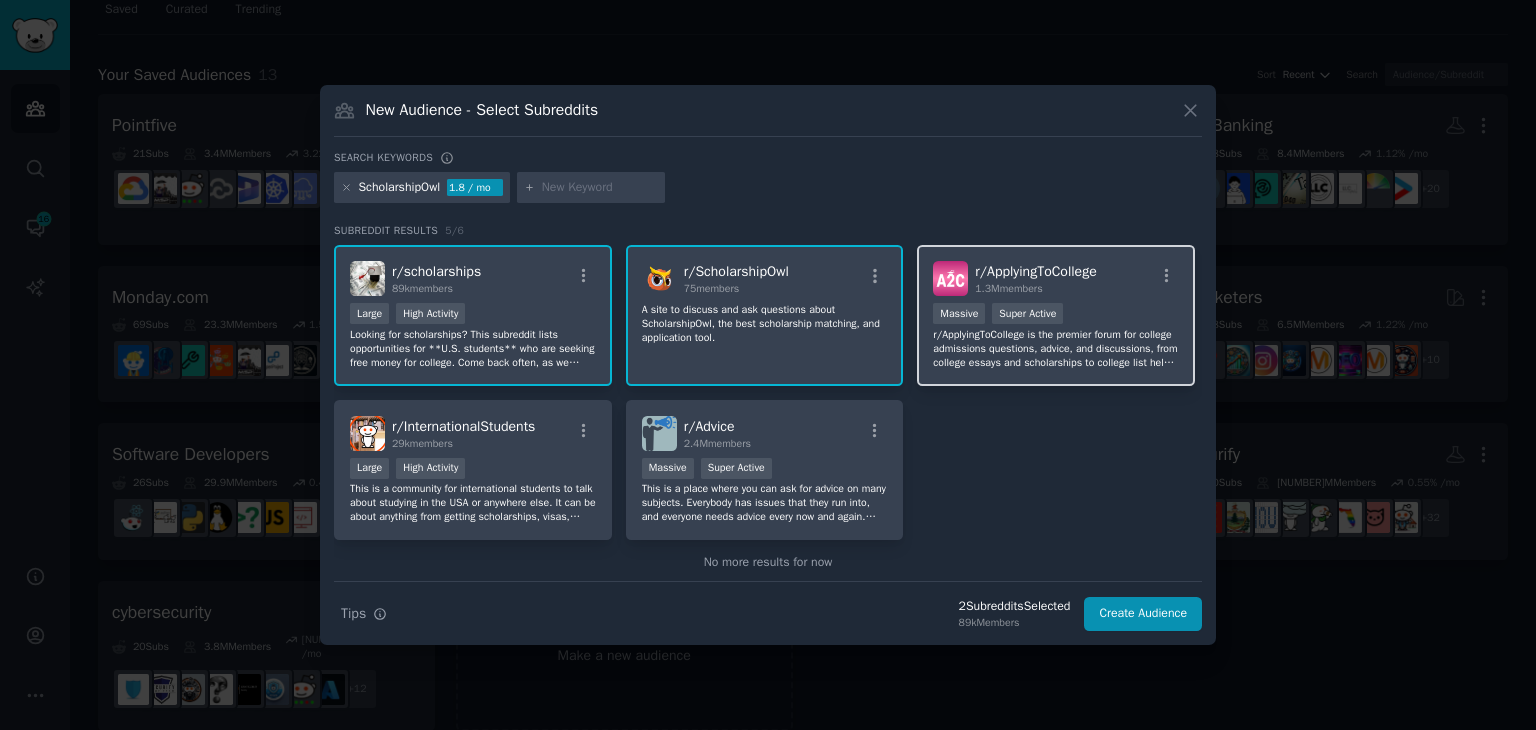 click on "r/ ApplyingToCollege" at bounding box center (1035, 271) 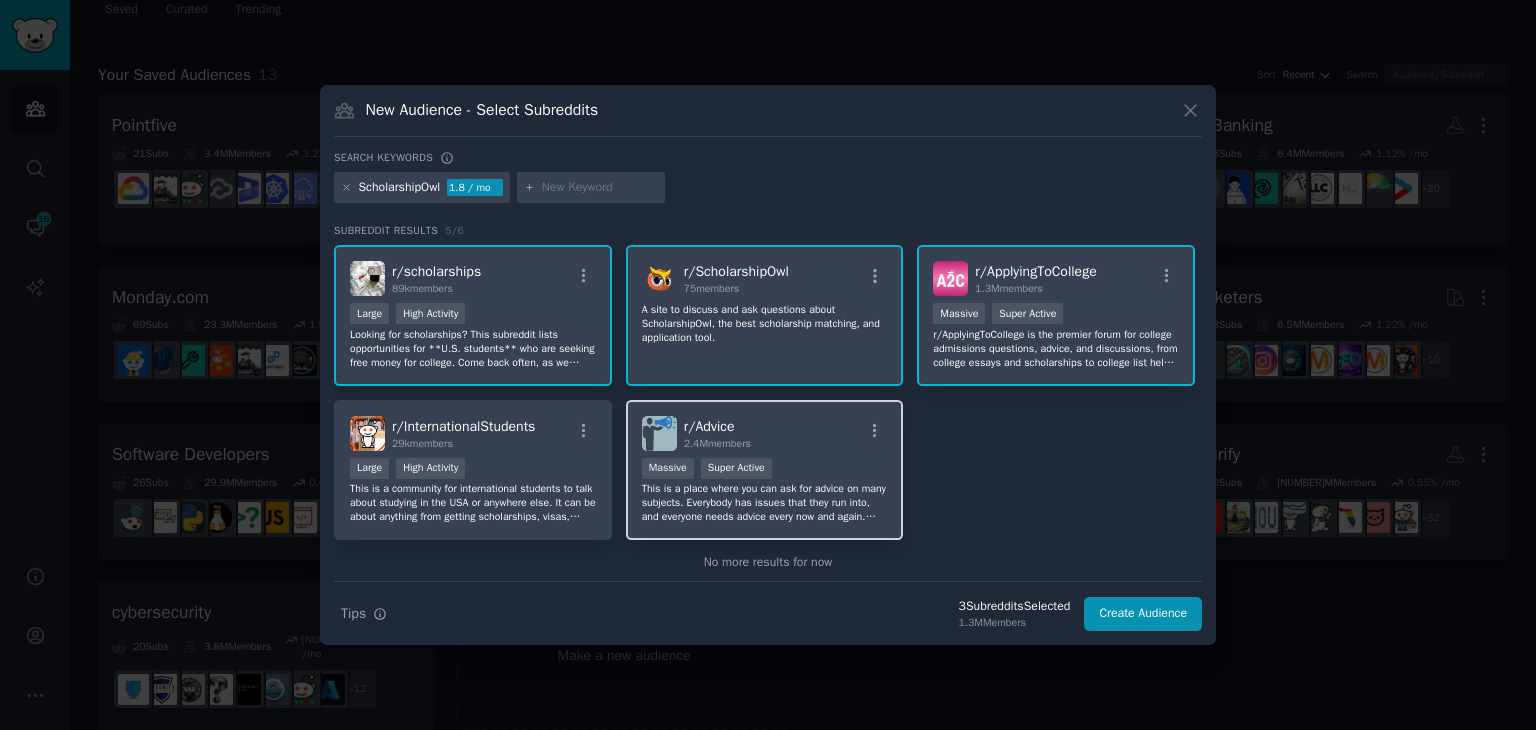 click on "r/ Advice [NUMBER]M members [NUMBER]+ members Massive Super Active This is a place where you can ask for advice on many subjects. Everybody has issues that they run into, and everyone needs advice every now and again. This is Reddit's very own solution-hub." at bounding box center (765, 470) 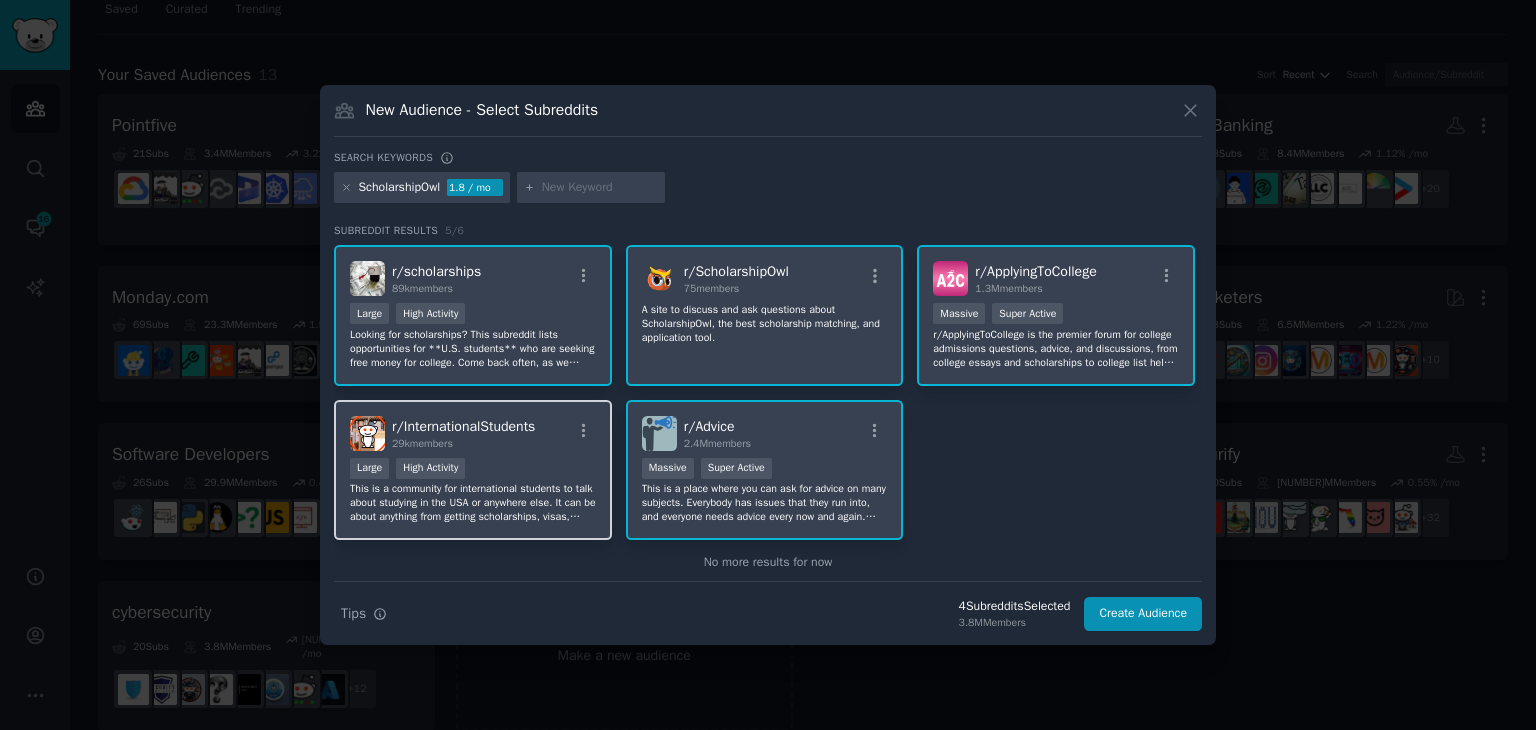 click on "r/ InternationalStudents 29k  members" at bounding box center (473, 433) 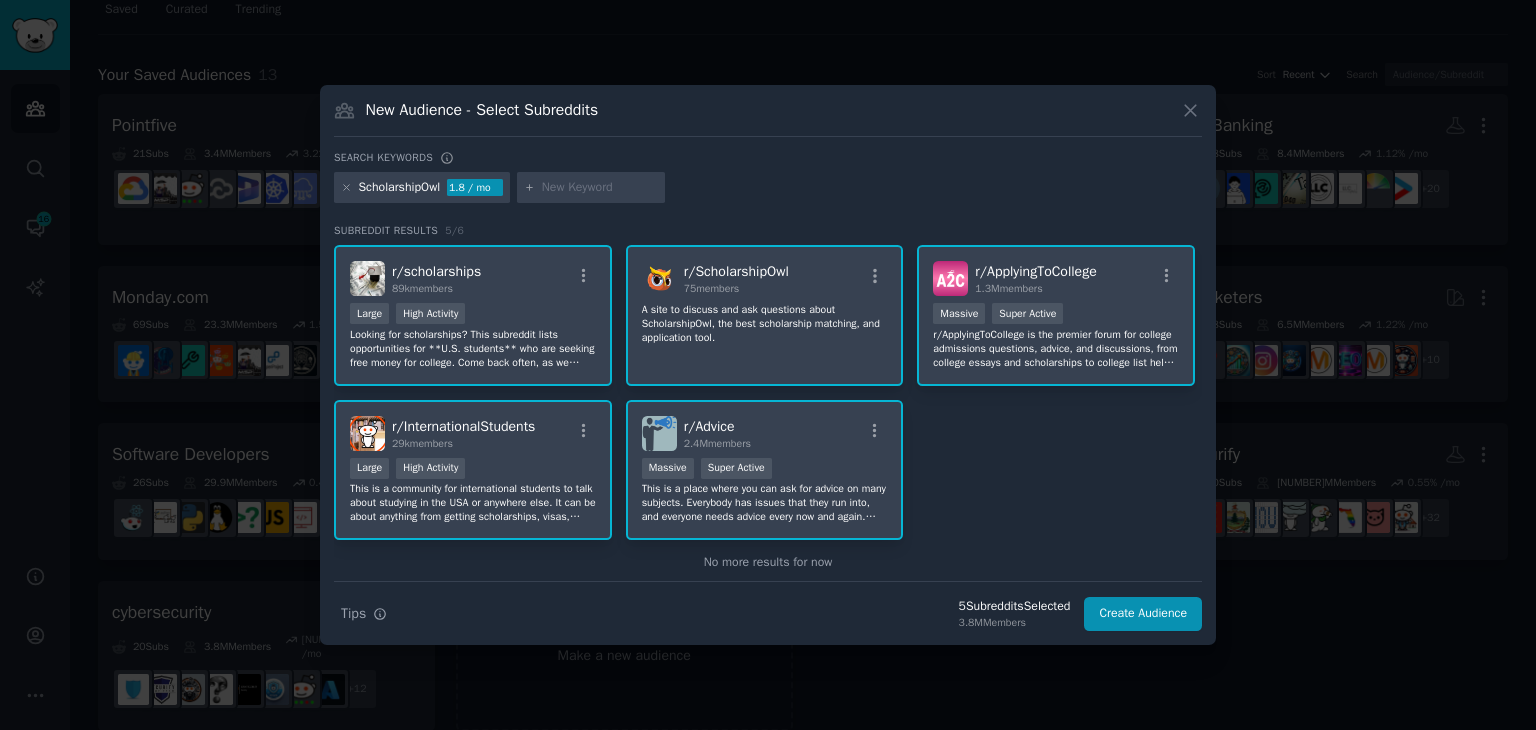 click at bounding box center (591, 188) 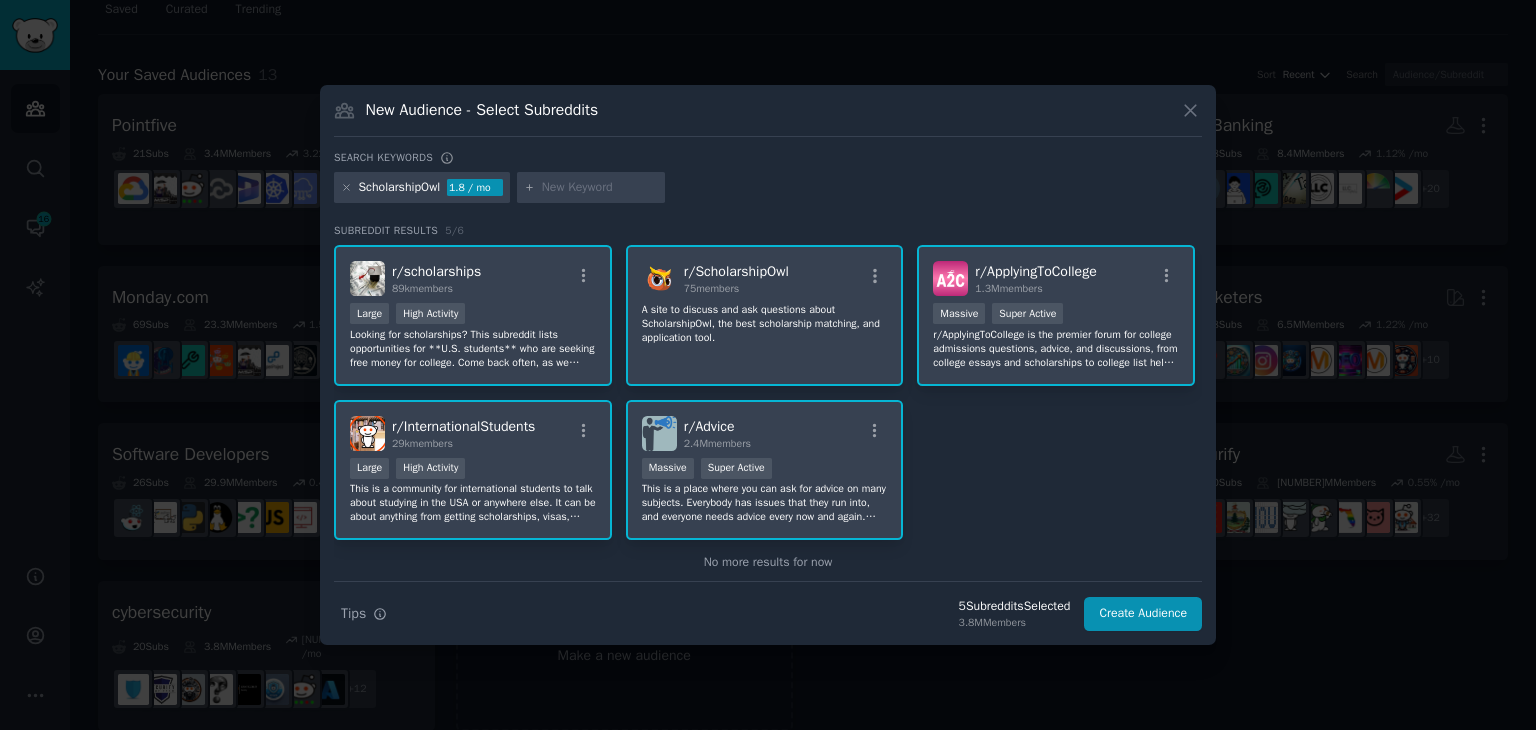 click at bounding box center (600, 188) 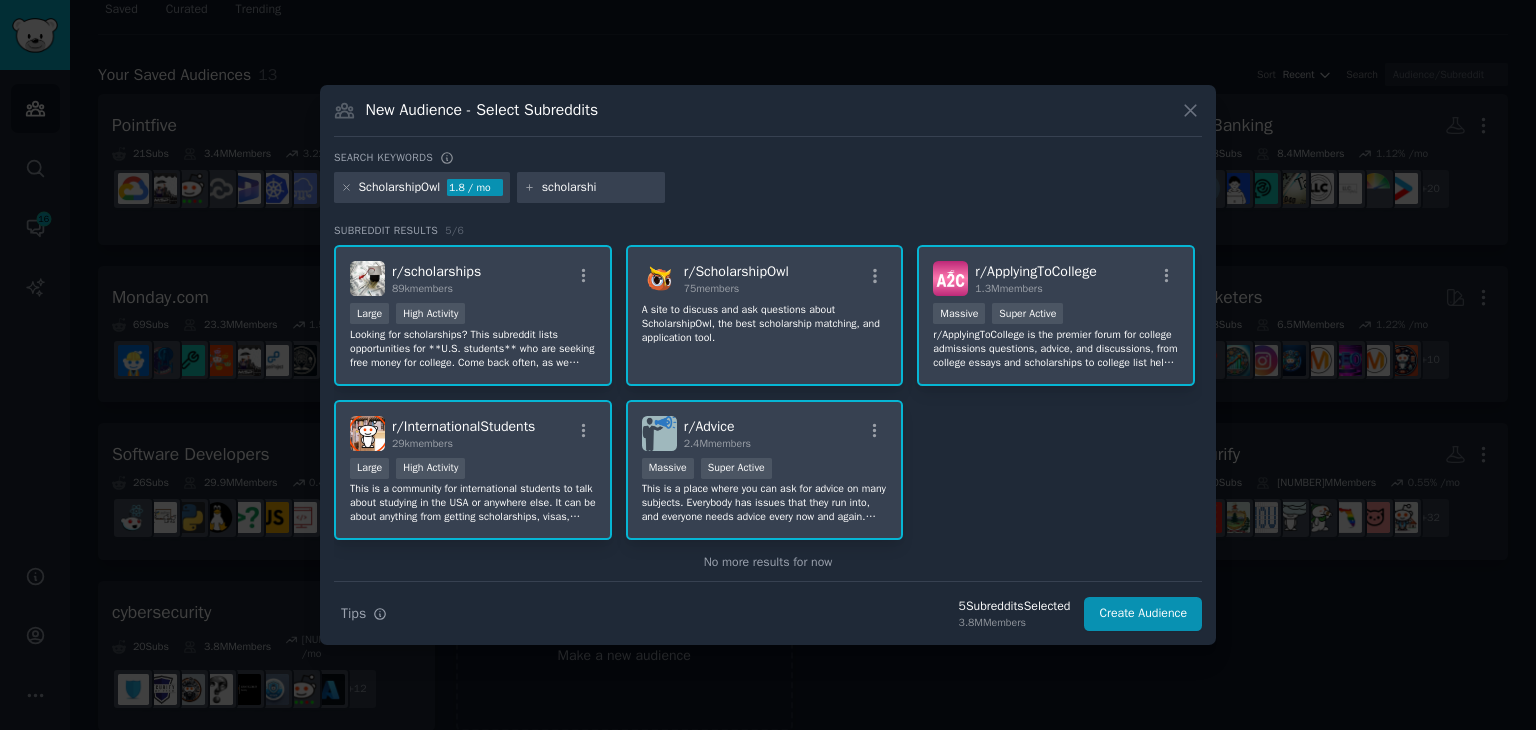 type on "scholarship" 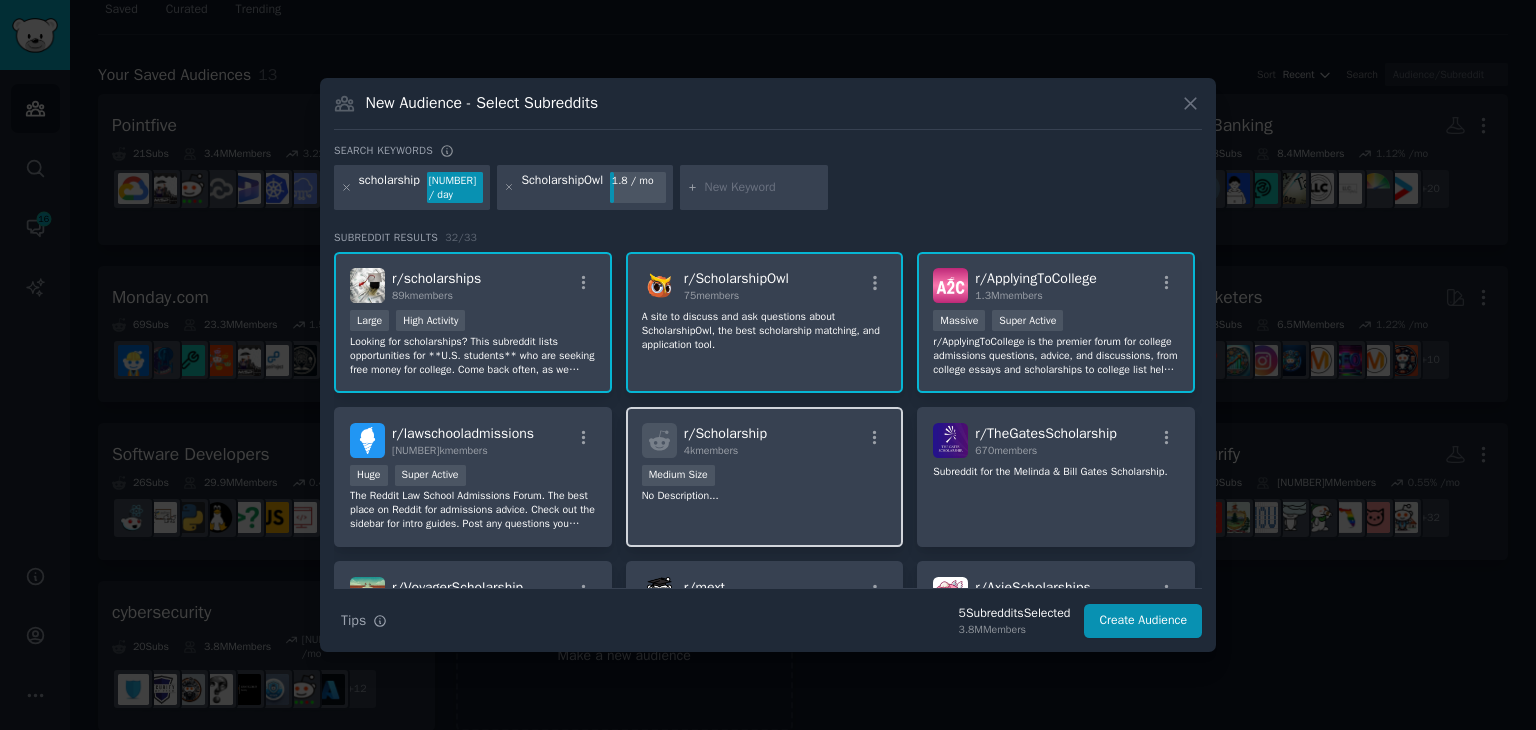 click on "r/ Scholarship 4k  members 1000 - 10,000 members Medium Size No Description..." at bounding box center [765, 477] 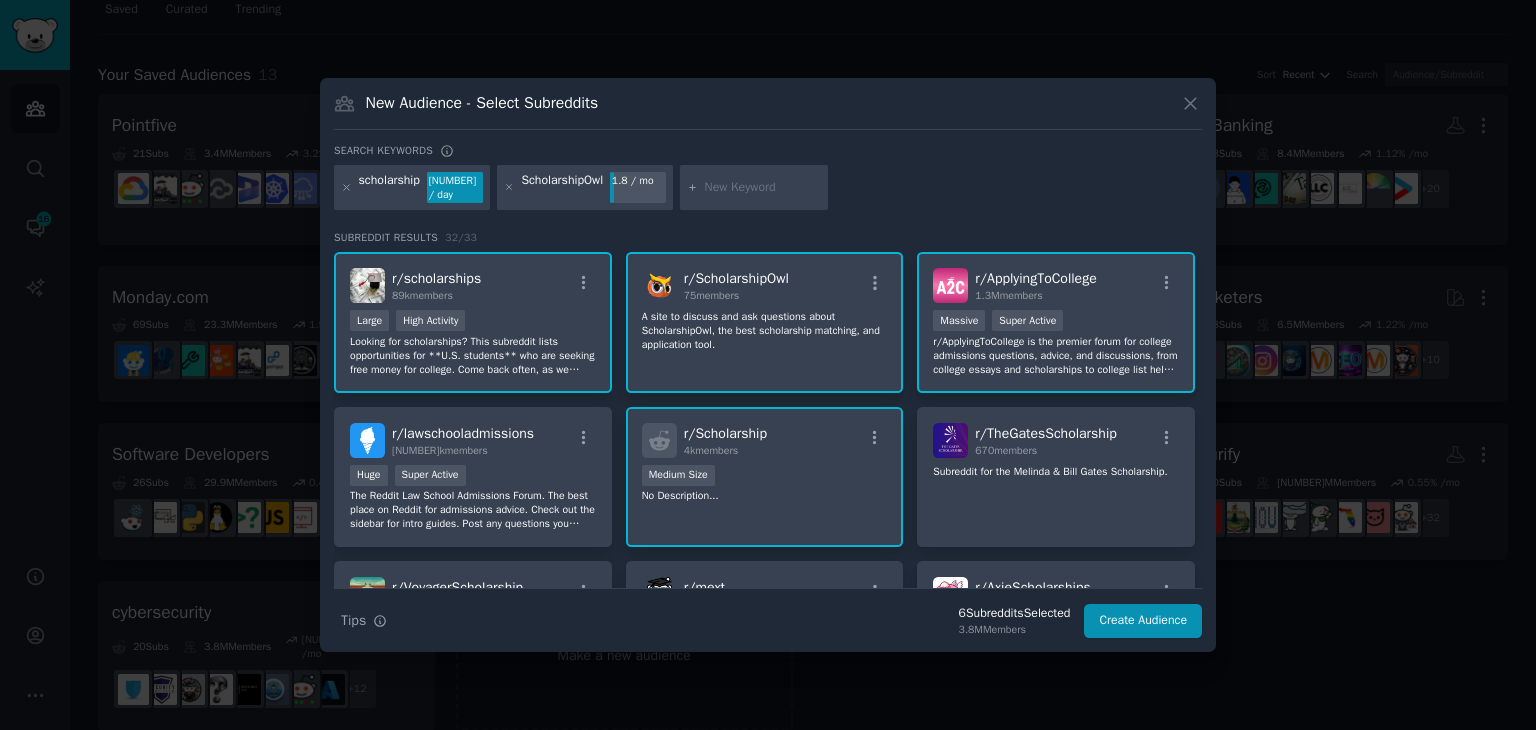 click on "75  members" at bounding box center (736, 296) 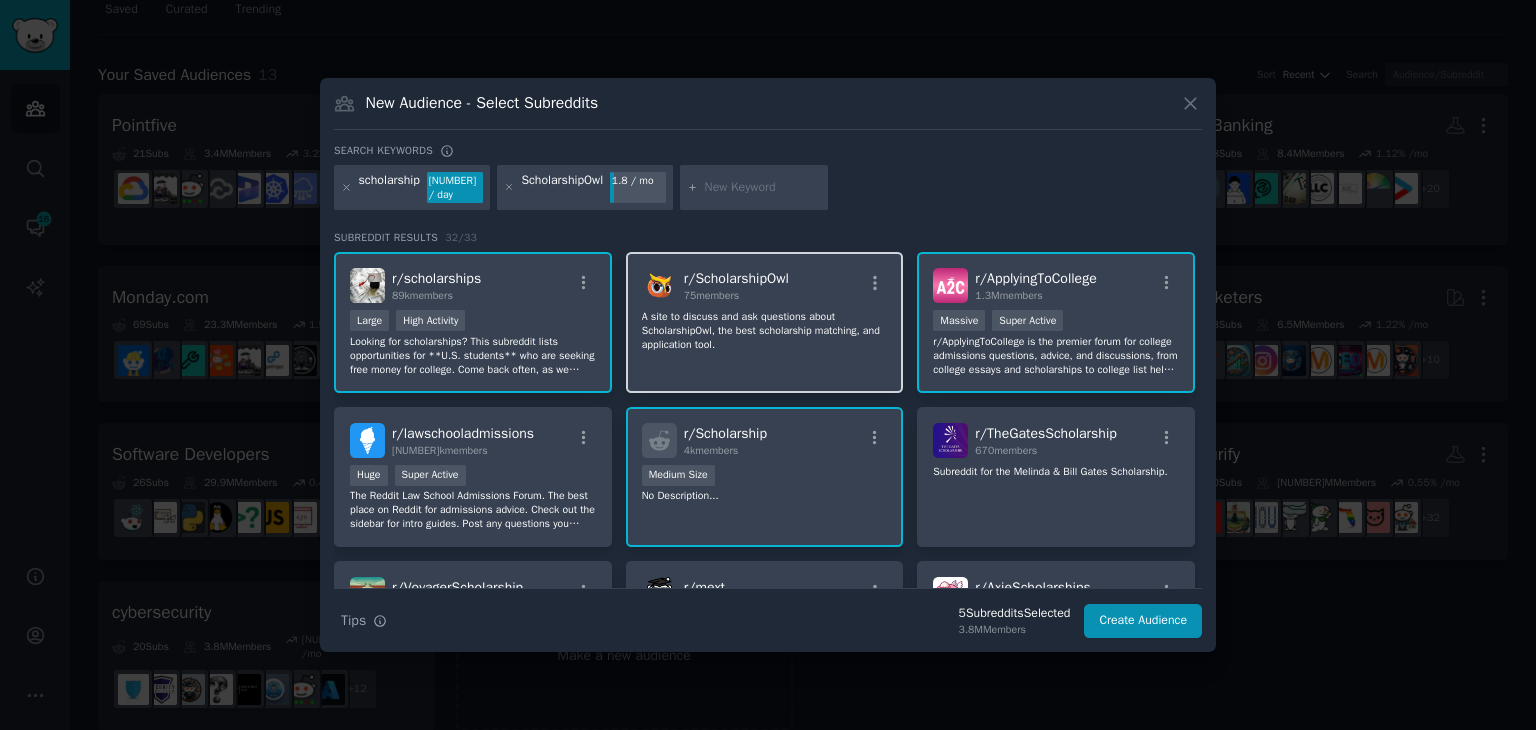 click on "r/ ScholarshipOwl 75  members A site to discuss and ask questions about ScholarshipOwl, the best scholarship matching, and application tool." at bounding box center [765, 322] 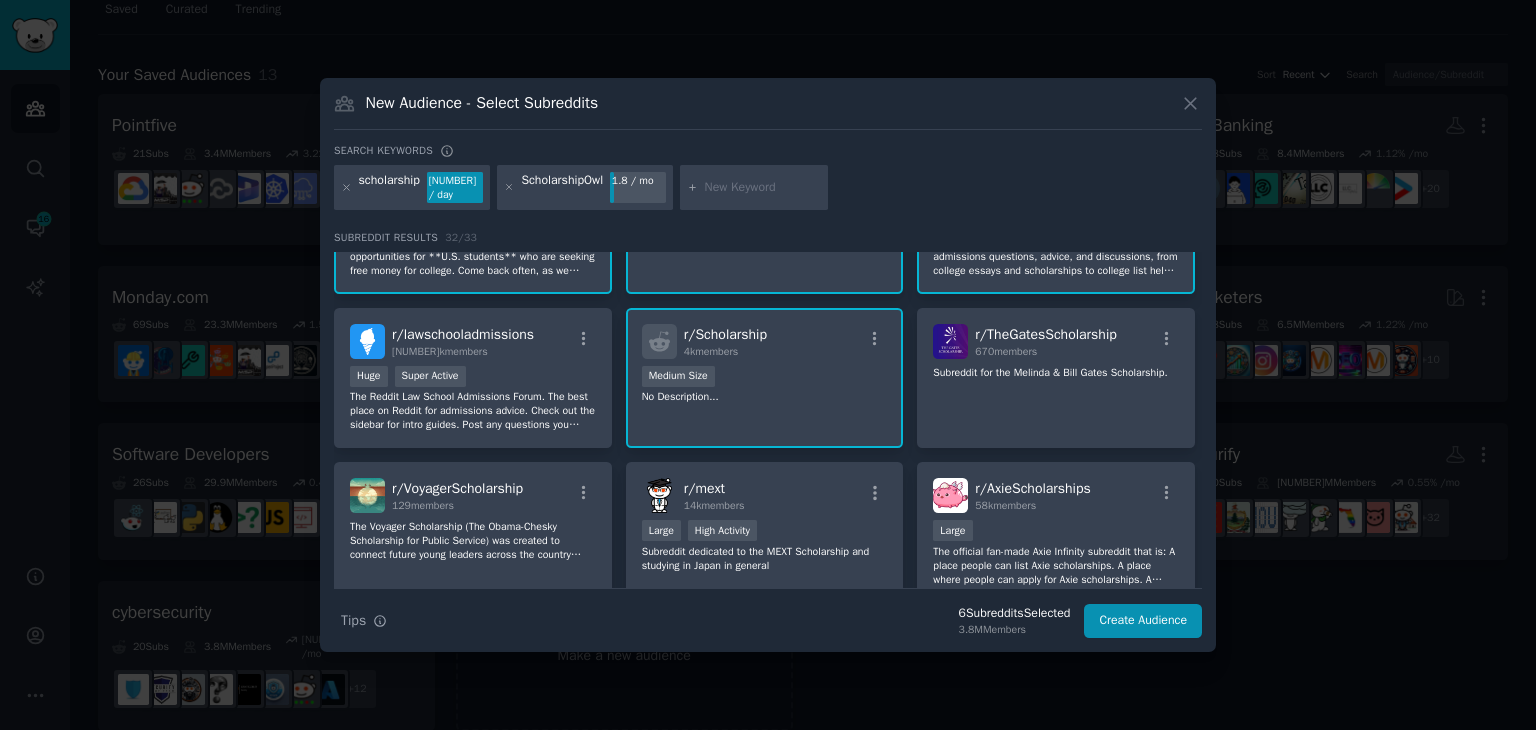 scroll, scrollTop: 100, scrollLeft: 0, axis: vertical 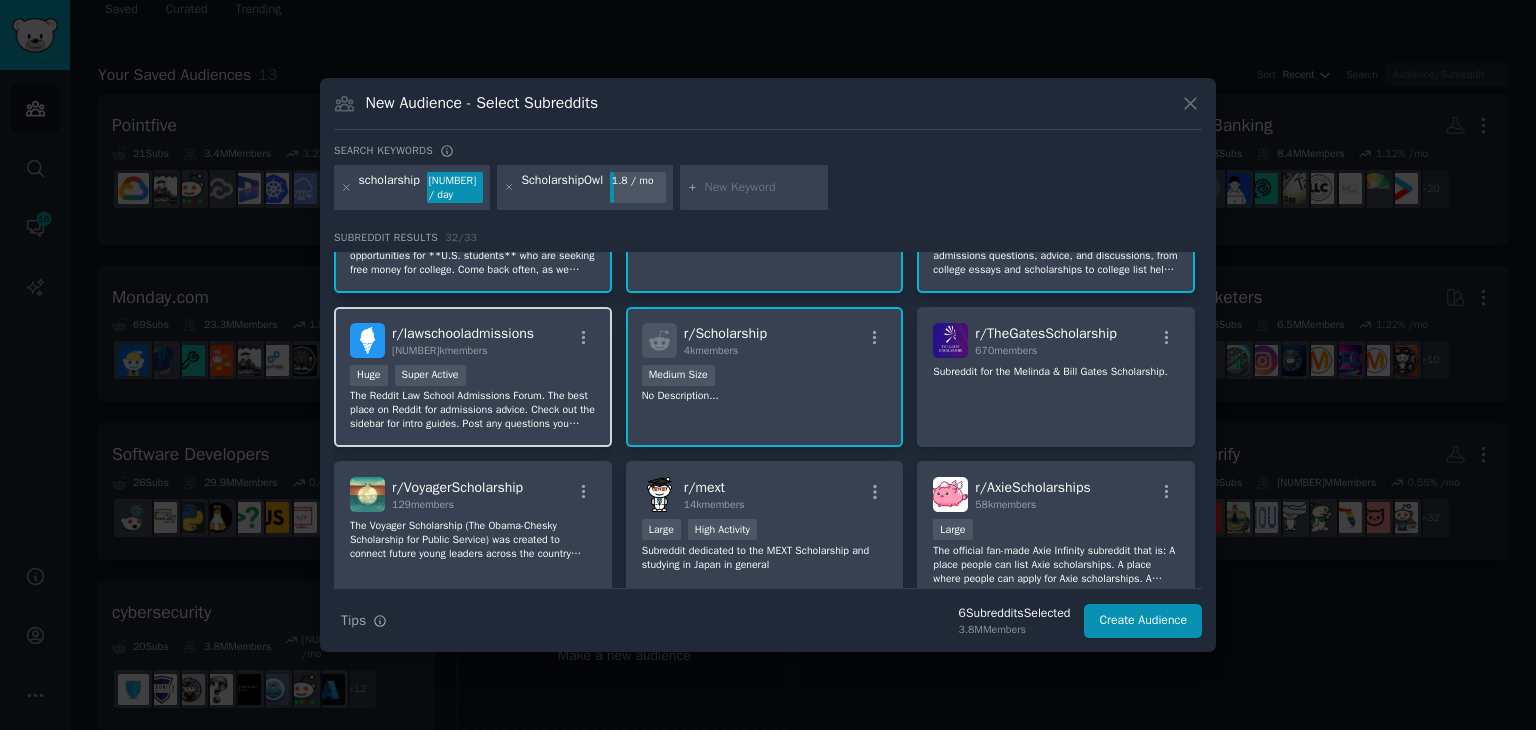 click on ">= 95th percentile for submissions / day Huge Super Active" at bounding box center [473, 377] 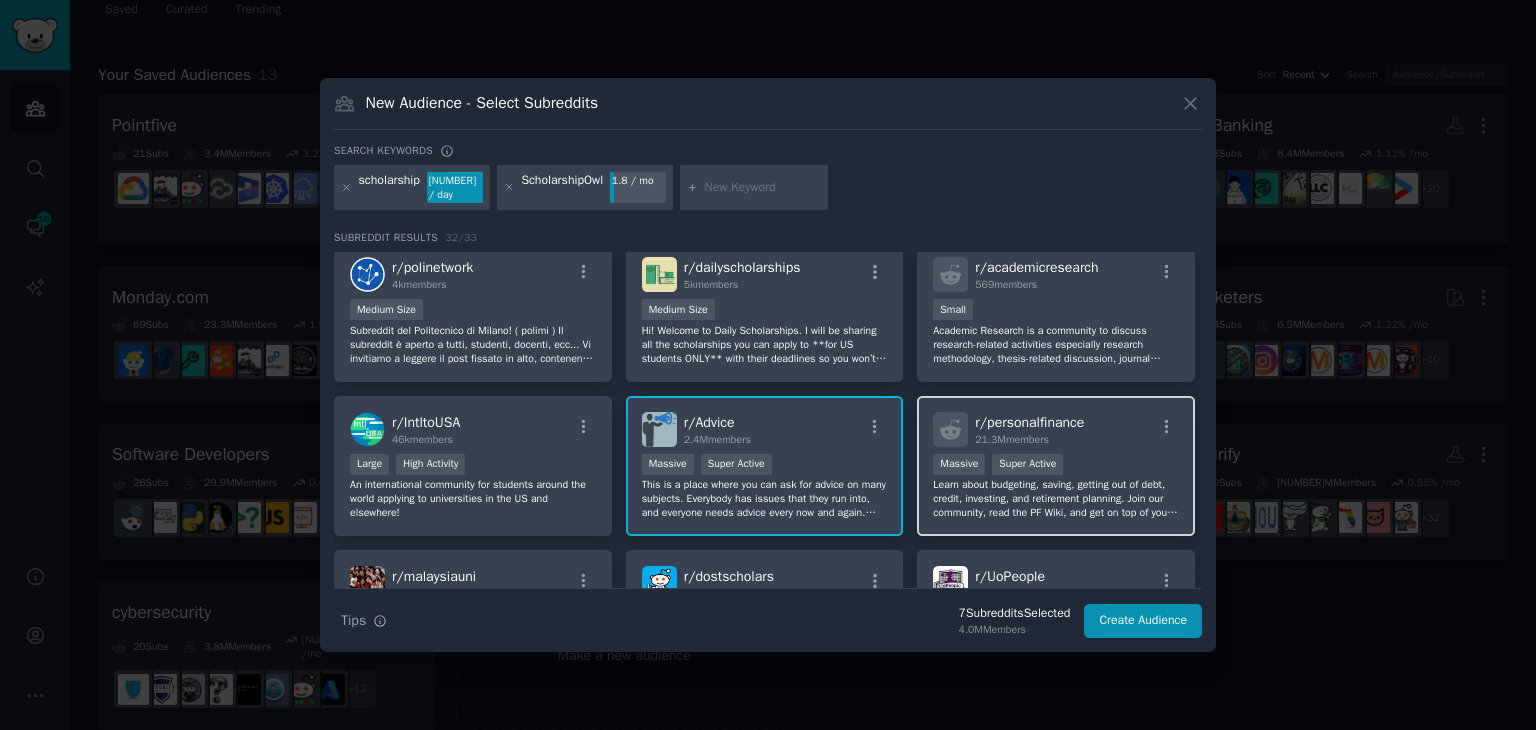 scroll, scrollTop: 632, scrollLeft: 0, axis: vertical 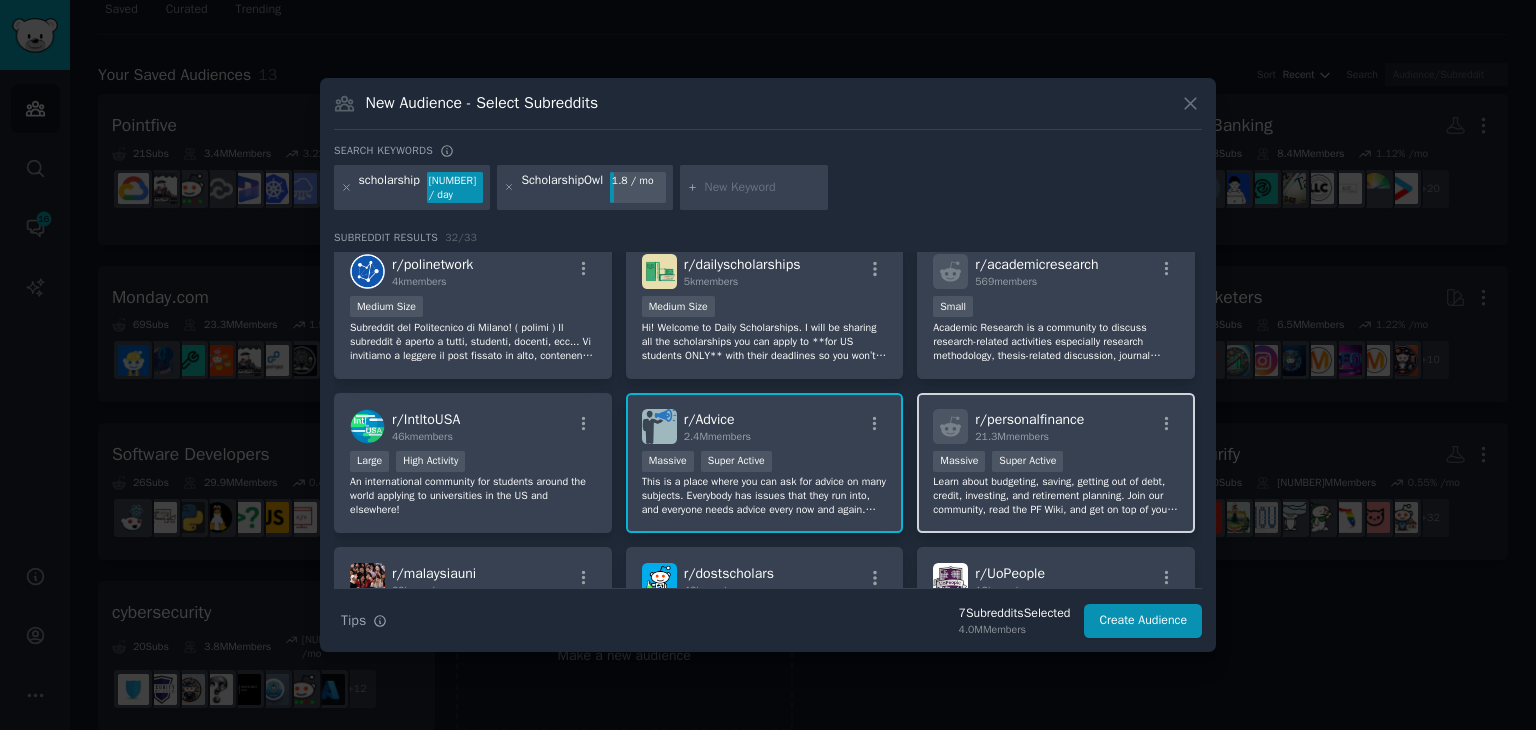 click on "Learn about budgeting, saving, getting out of debt, credit, investing, and retirement planning. Join our community, read the PF Wiki, and get on top of your finances!" at bounding box center (1056, 496) 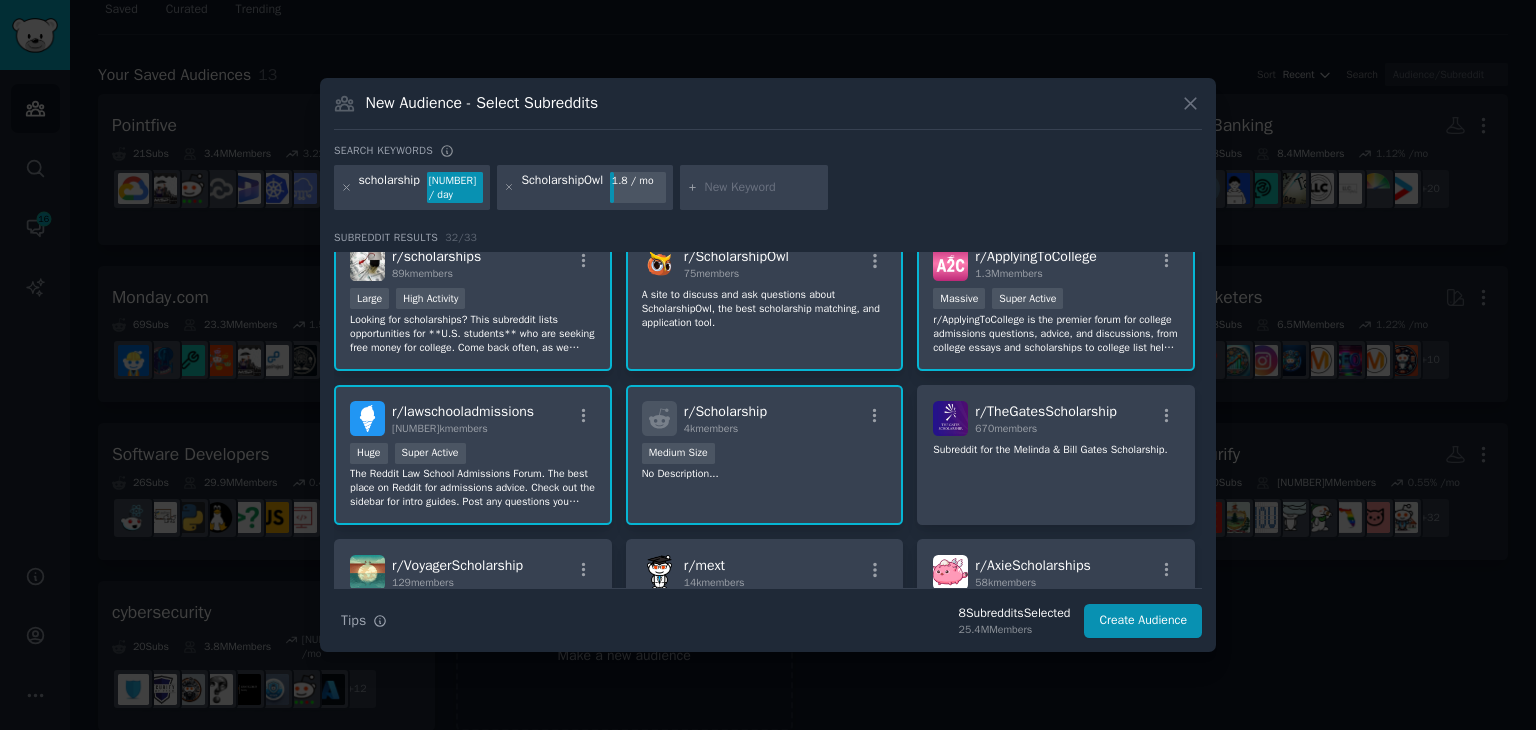 scroll, scrollTop: 0, scrollLeft: 0, axis: both 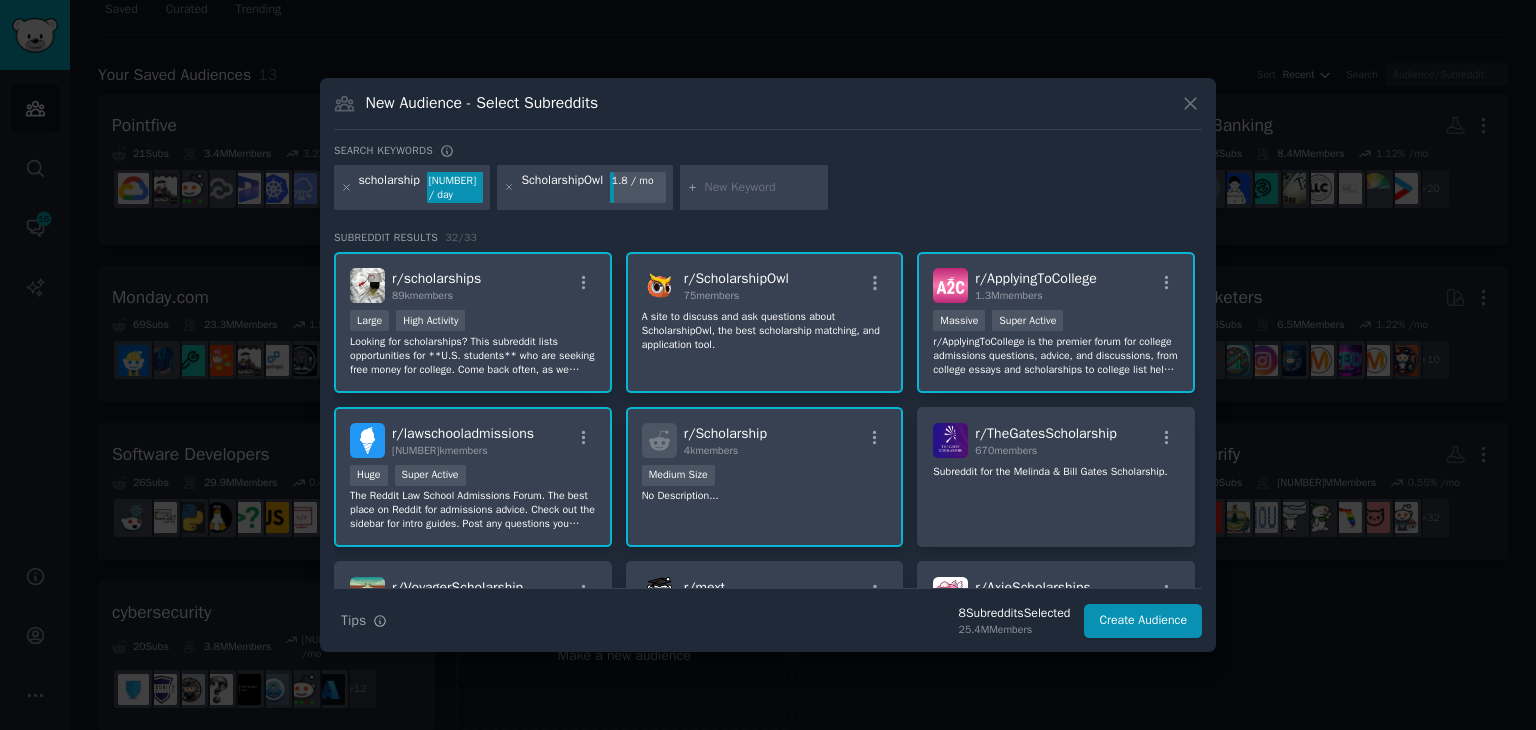click on "scholarship 439 / day ScholarshipOwl 1.8 / mo" at bounding box center [768, 191] 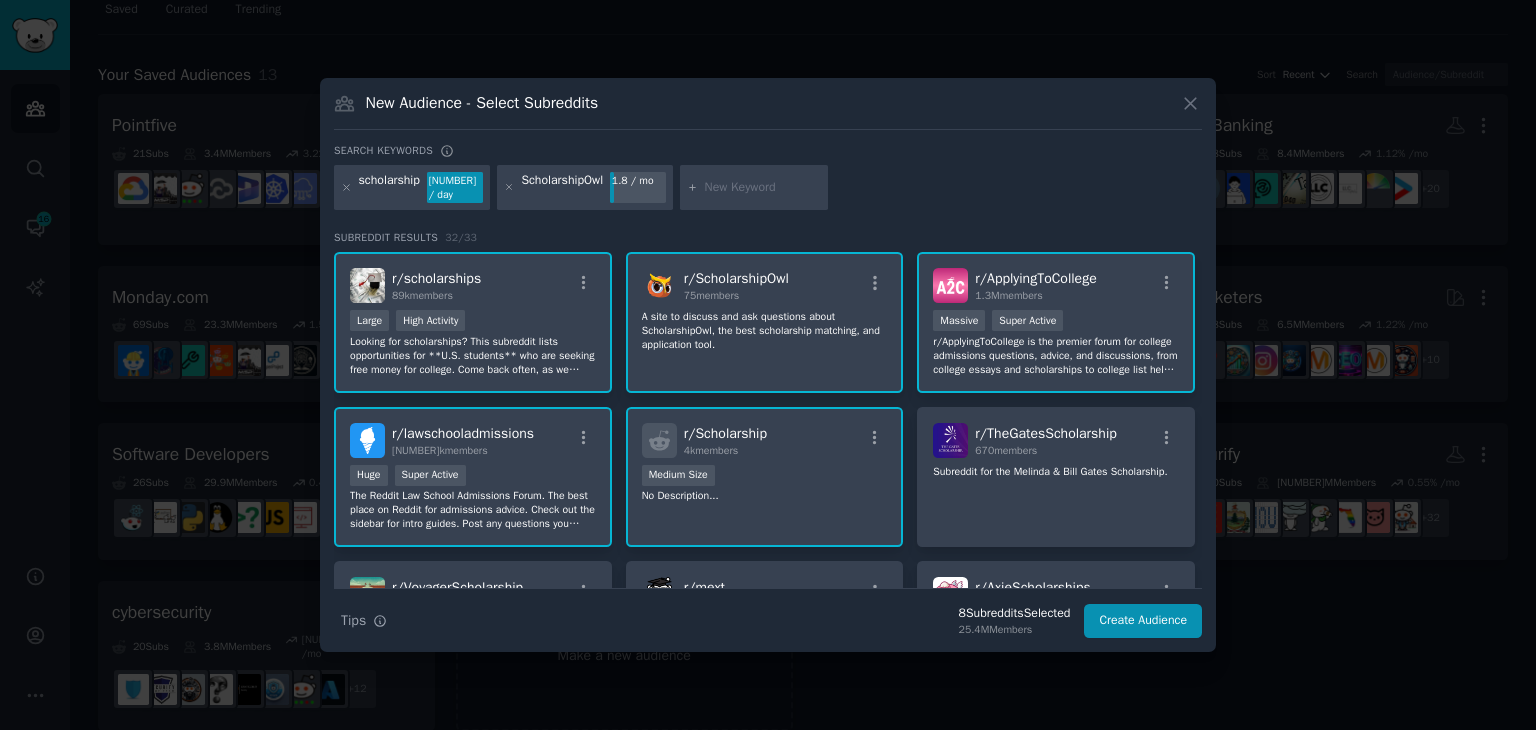 click at bounding box center [763, 188] 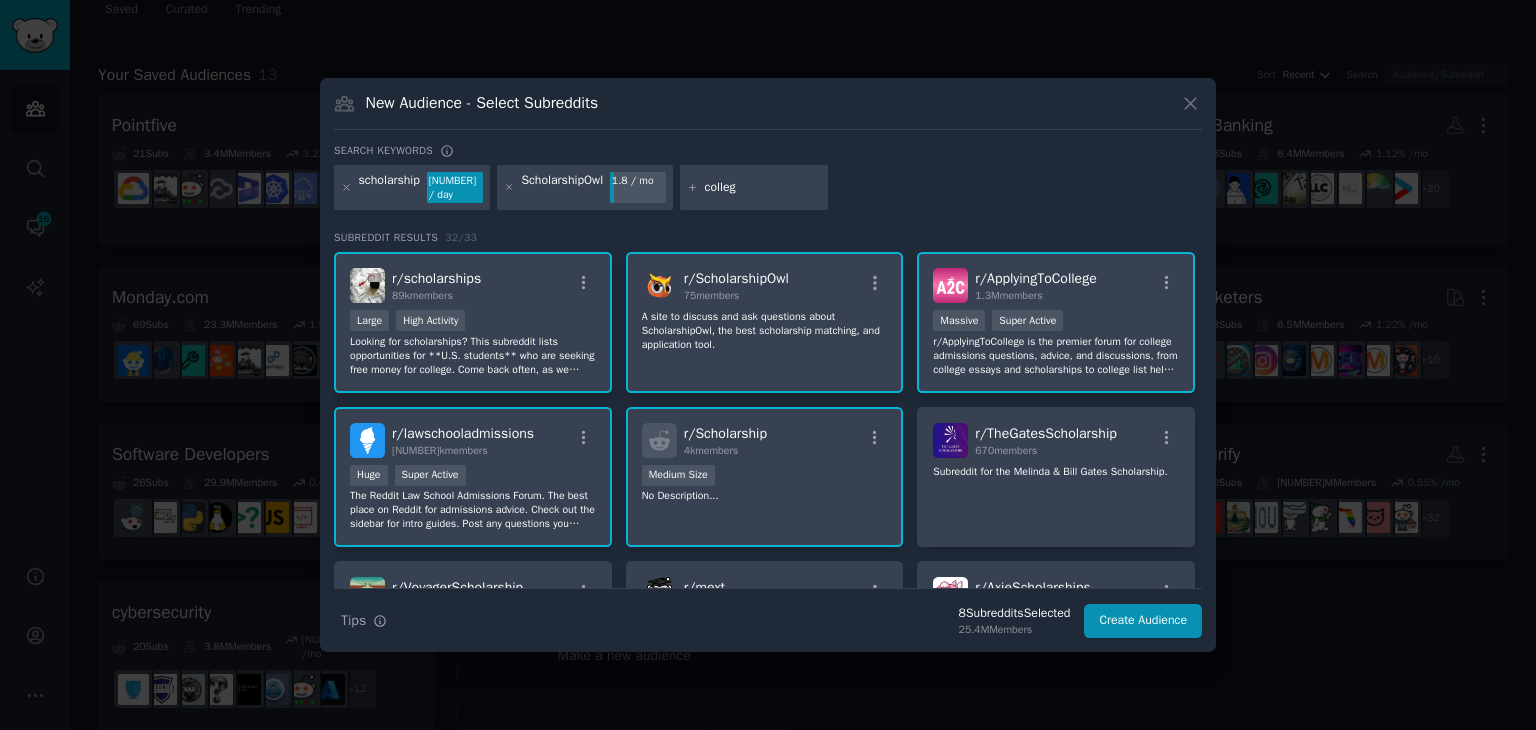 type on "college" 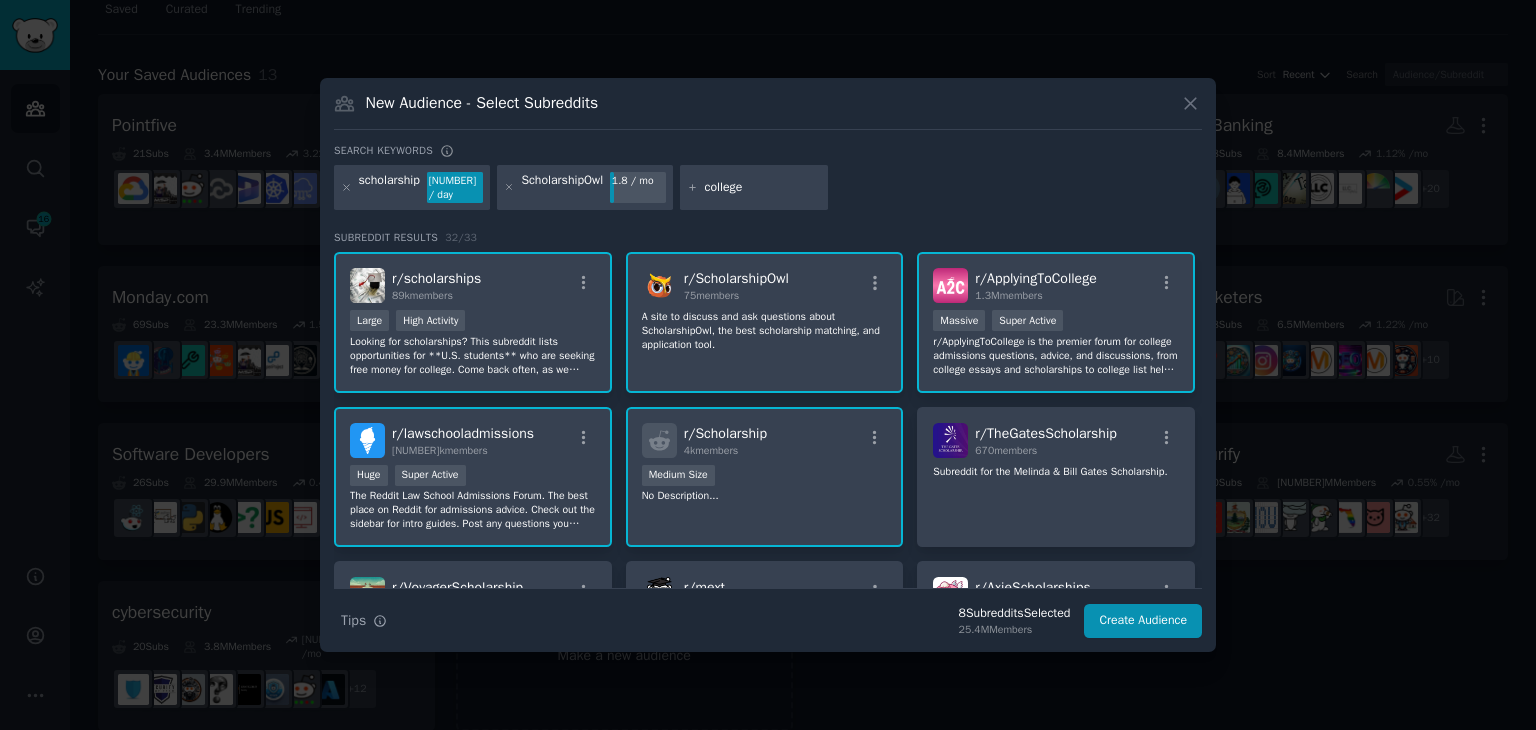 type 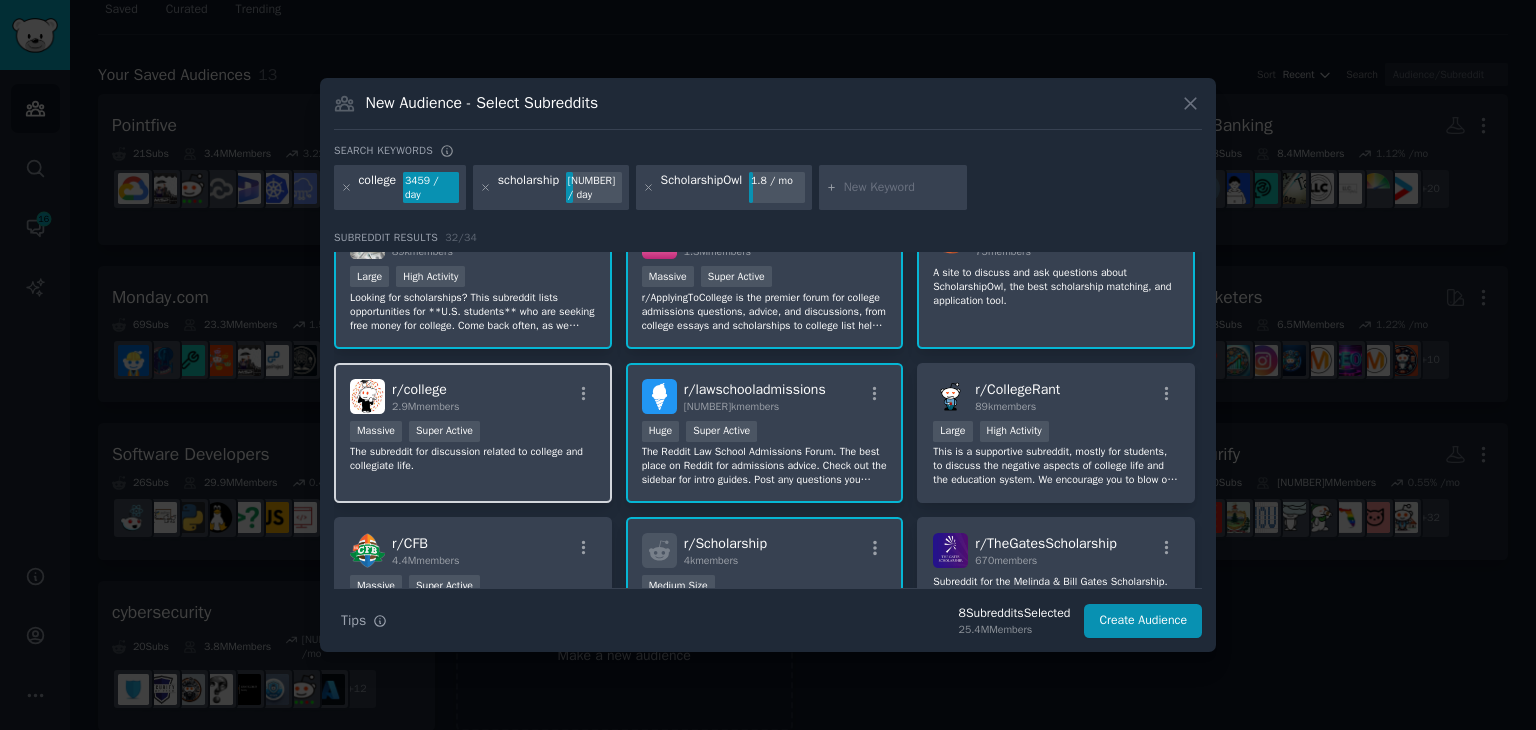 scroll, scrollTop: 100, scrollLeft: 0, axis: vertical 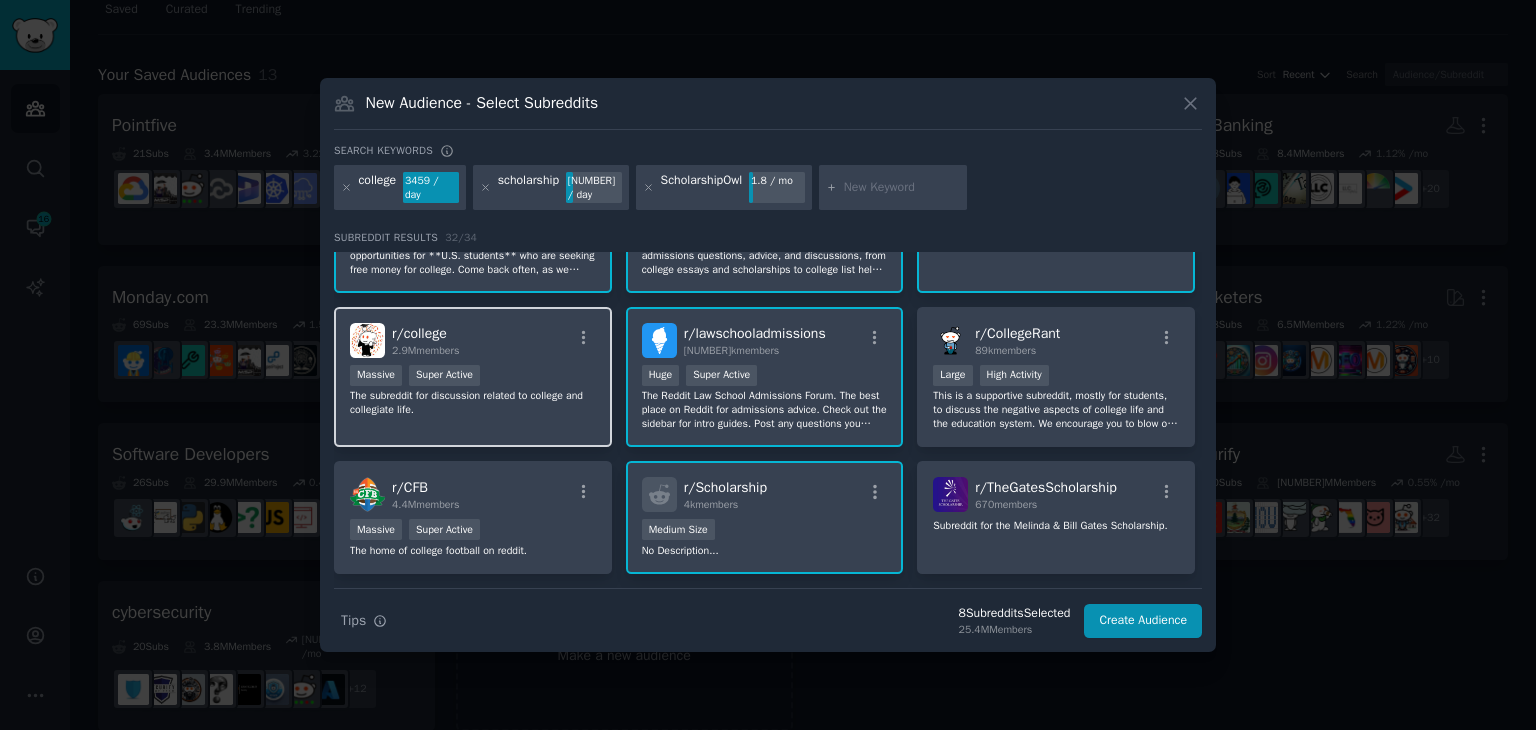 click on "r/ college 2.9M  members" at bounding box center [473, 340] 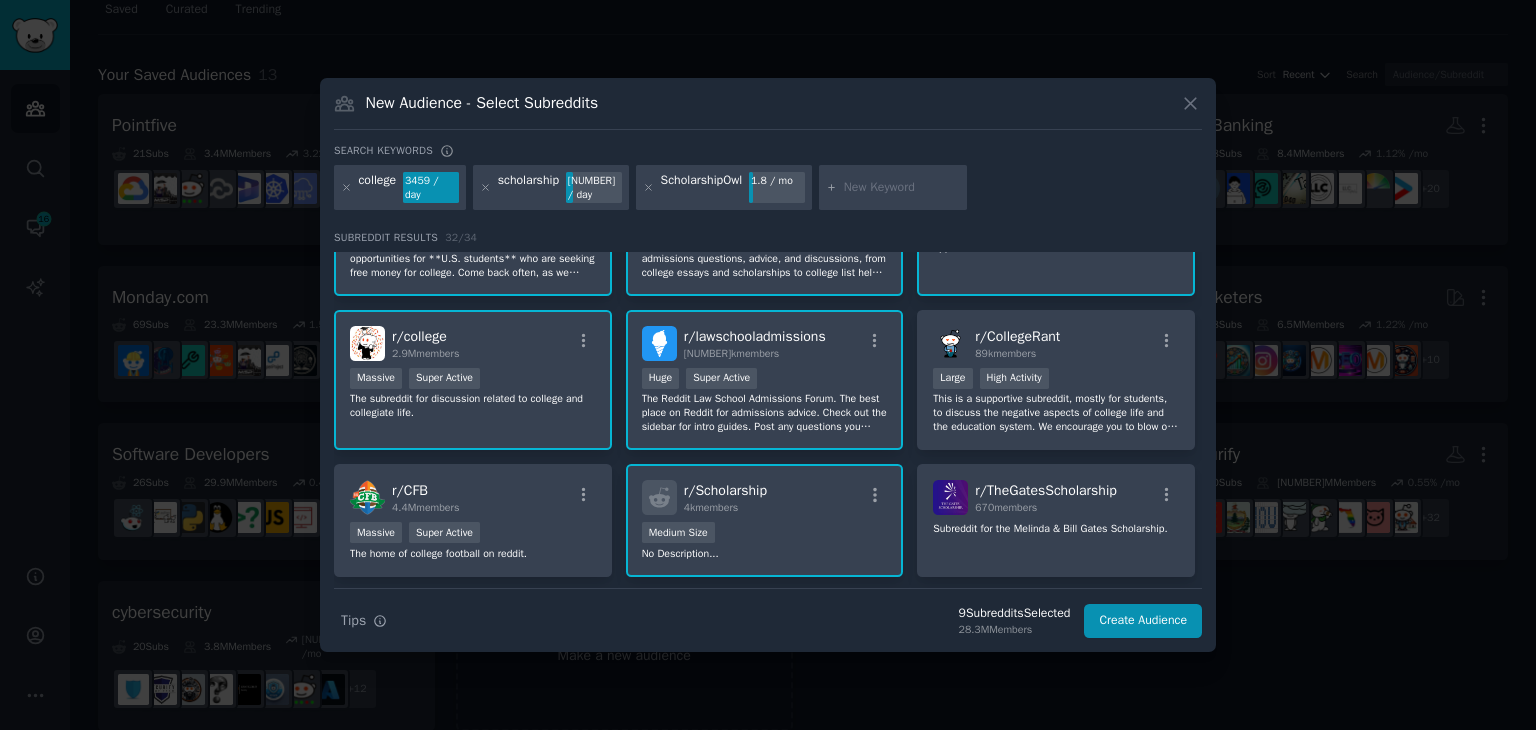 scroll, scrollTop: 100, scrollLeft: 0, axis: vertical 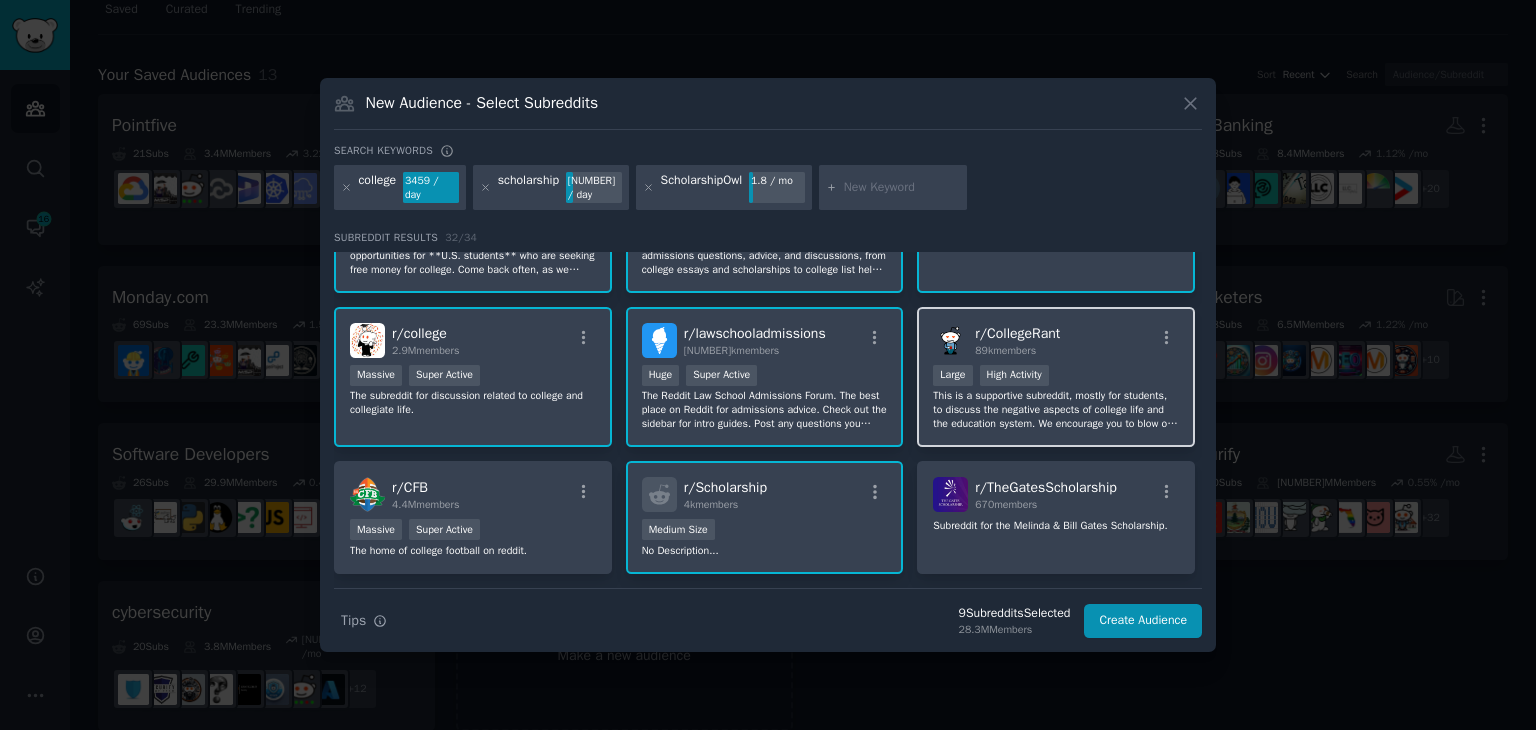 click on "This is a supportive subreddit, mostly for students, to discuss the negative aspects of college life and the education system. We encourage you to blow off some steam you may have regarding the college experience.
From the petty and small, to the serious, all vents and rants are welcome.
Banner art and custom snoo made by u/mohagthemoocow by request on r/bannerrequest." at bounding box center [1056, 410] 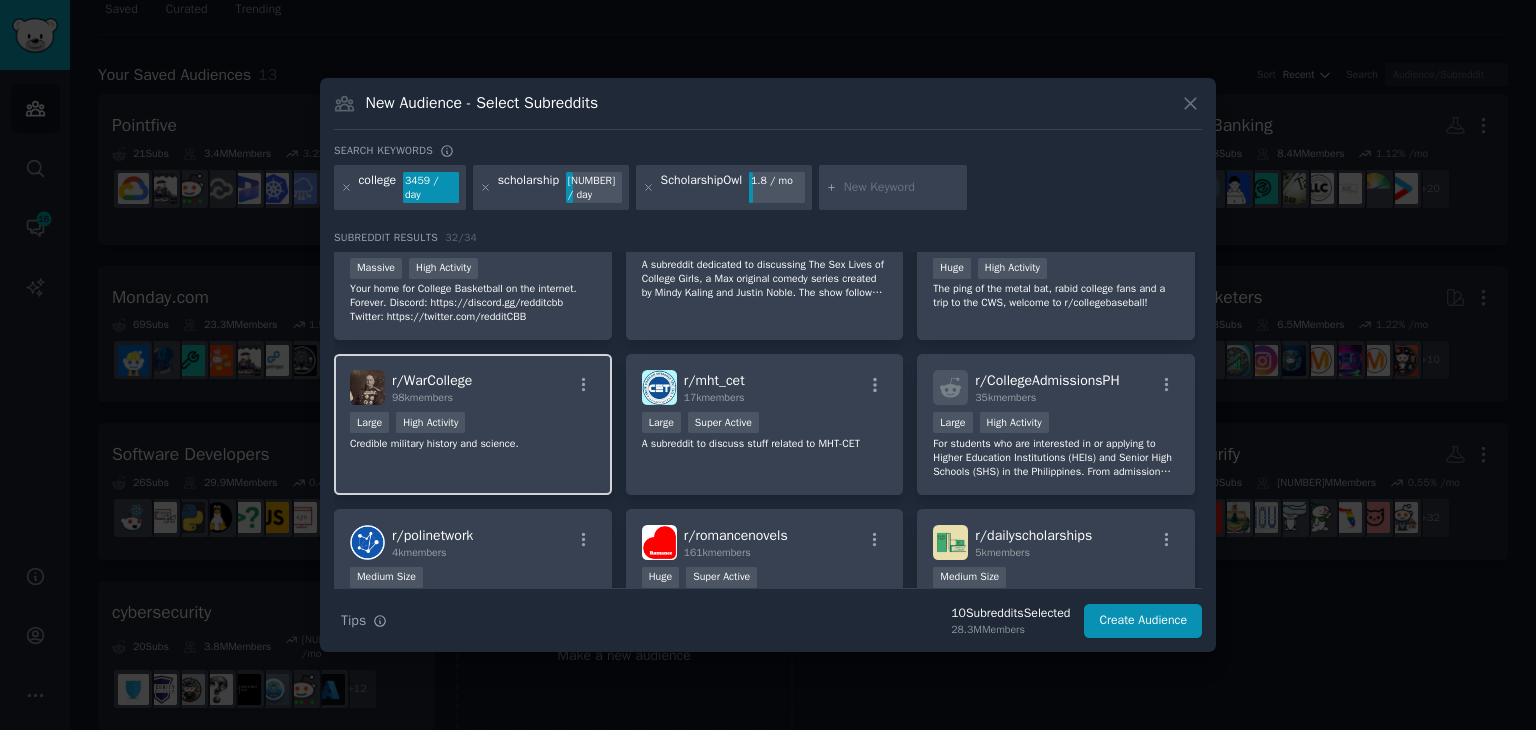 scroll, scrollTop: 800, scrollLeft: 0, axis: vertical 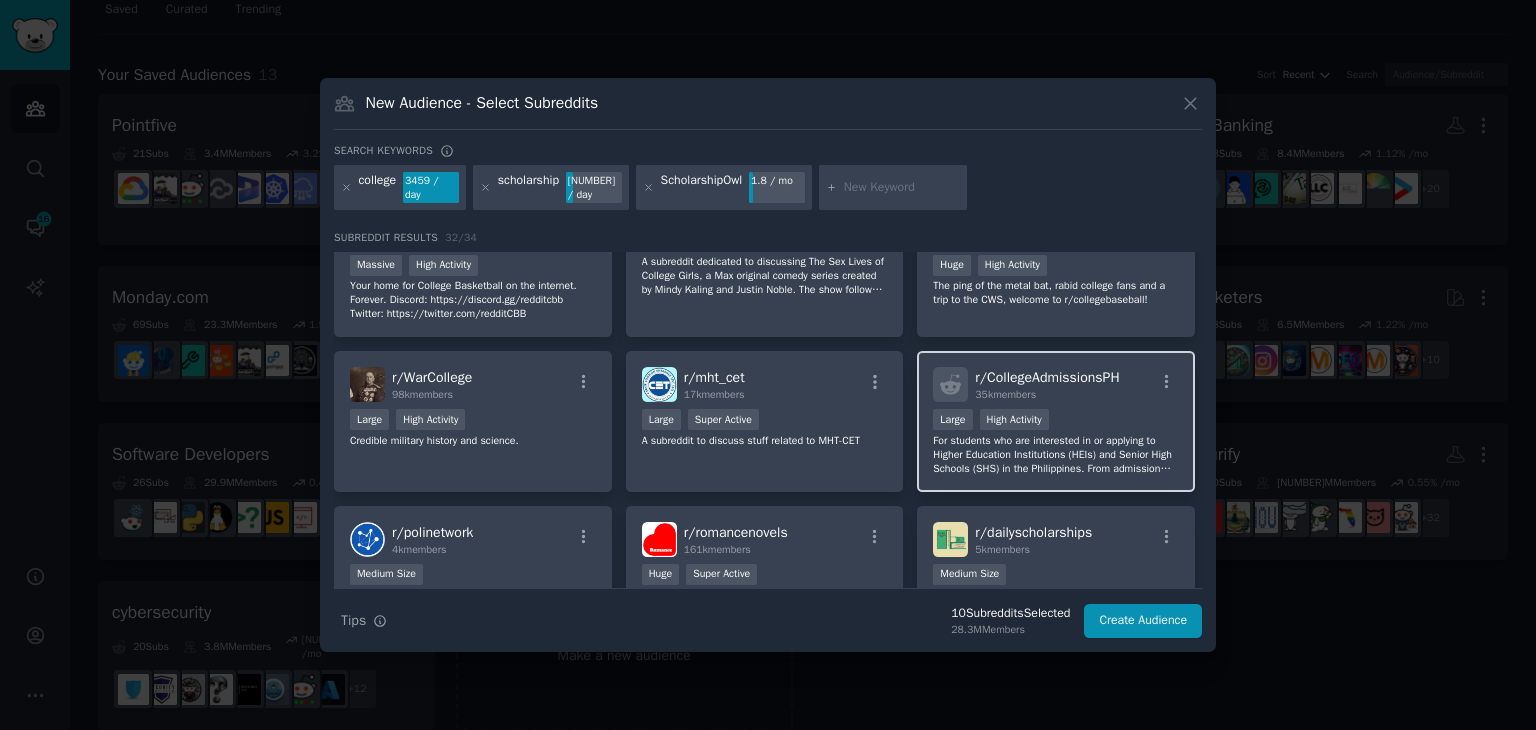 click on "For students who are interested in or applying to Higher Education Institutions (HEIs) and Senior High Schools (SHS) in the Philippines. From admission questions, course/strand comparisons, and more! An extension subreddit of r/StudentsPH" at bounding box center (1056, 455) 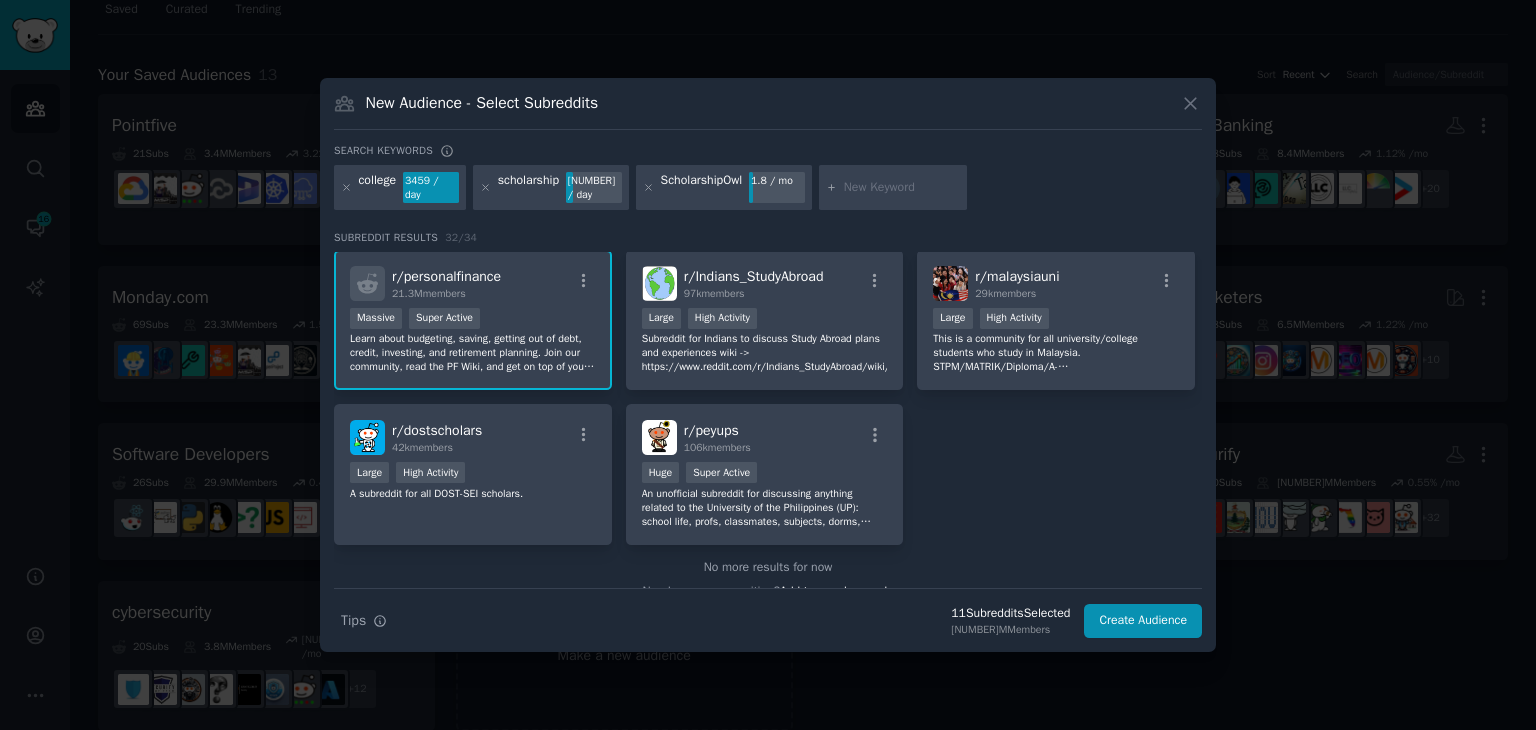 scroll, scrollTop: 1382, scrollLeft: 0, axis: vertical 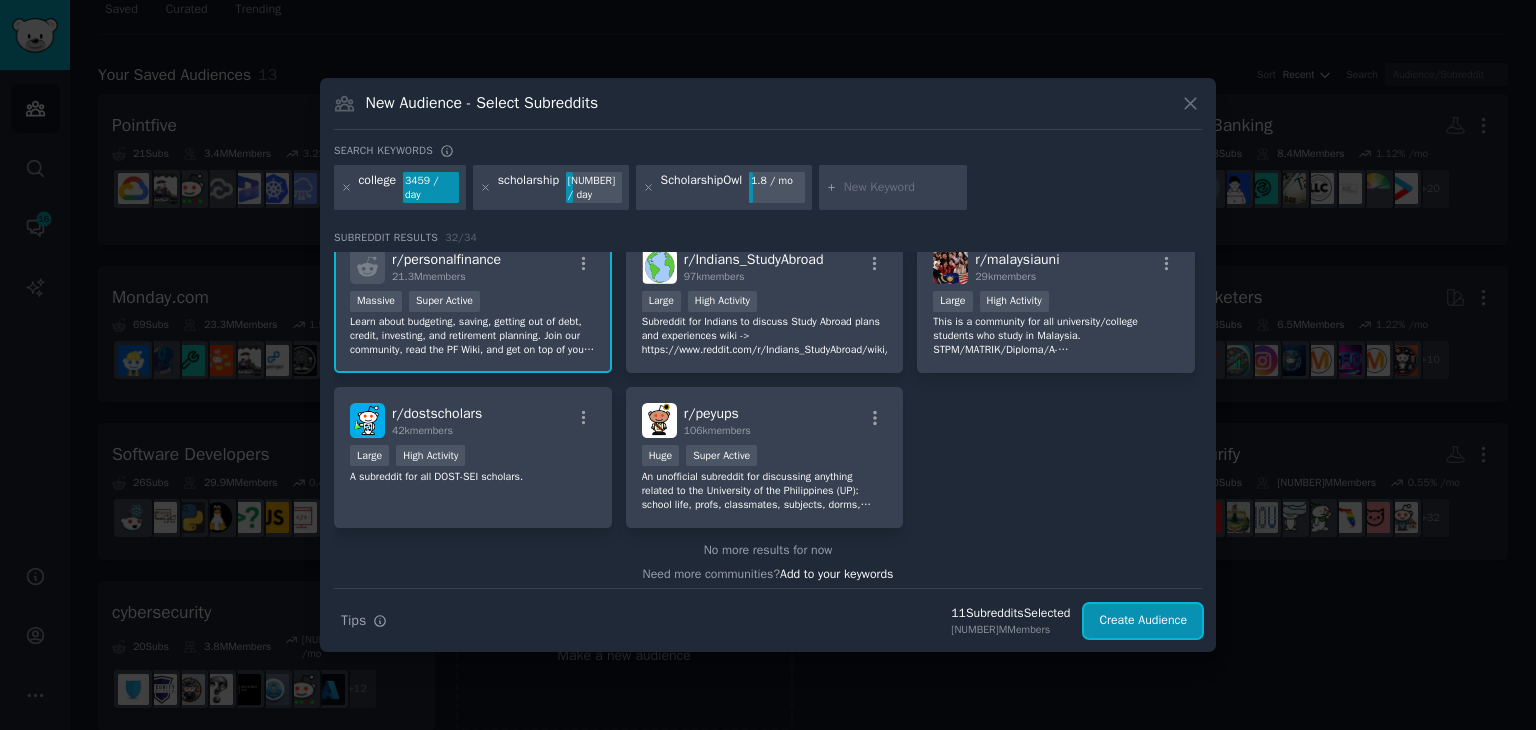 click on "Create Audience" at bounding box center (1143, 621) 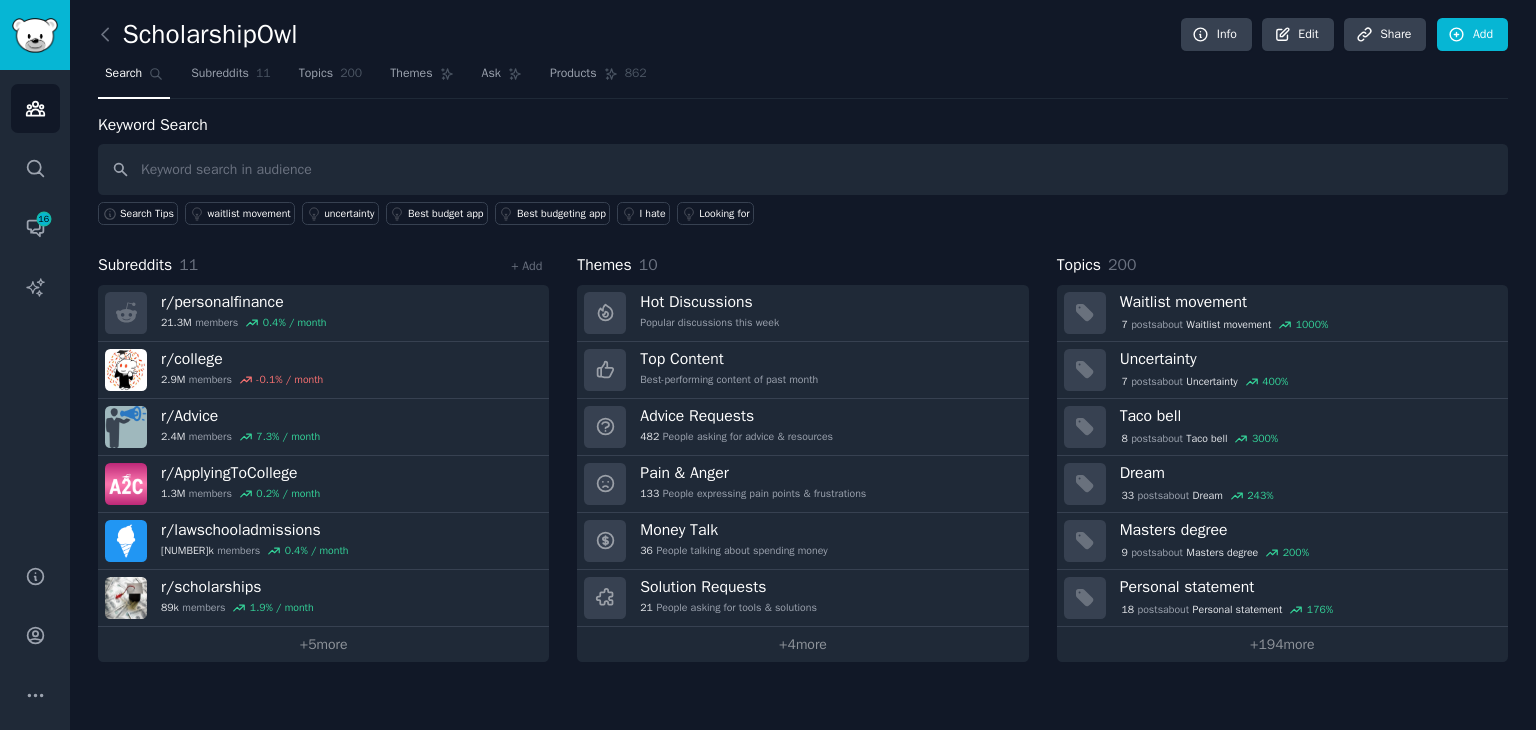 click at bounding box center [803, 169] 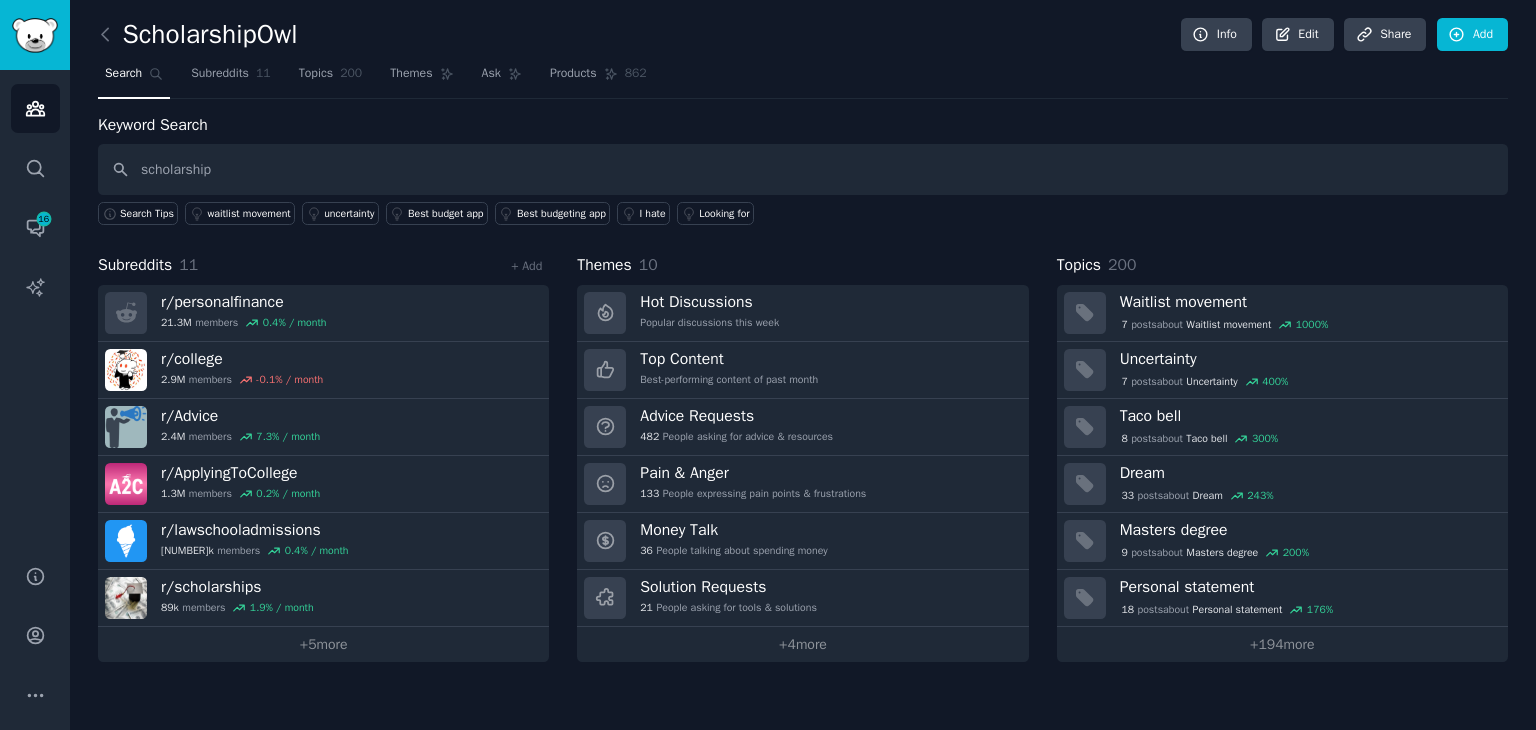 type on "scholarship" 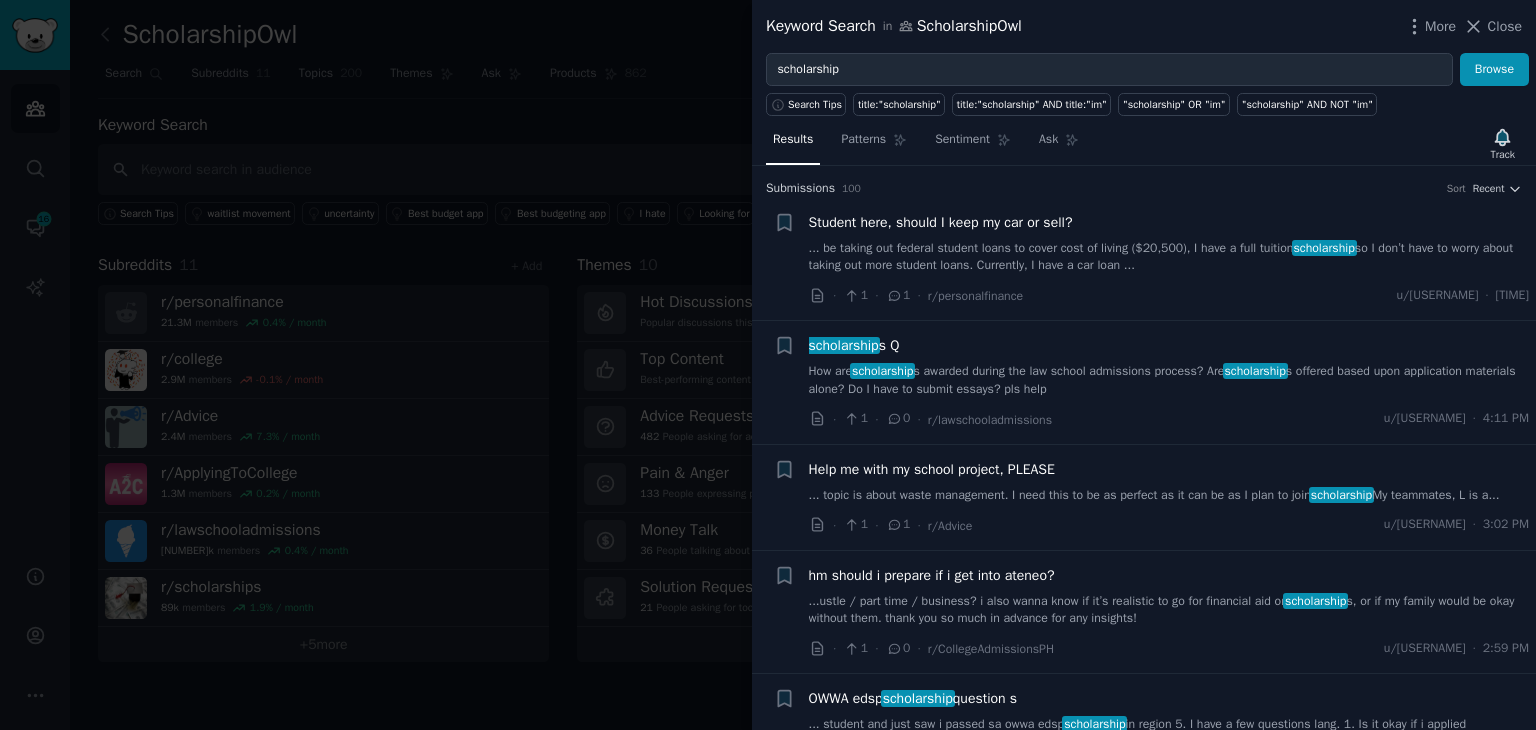 click on "... be taking out federal student loans to cover cost of living ($20,500), I have a full tuition  scholarship  so I don’t have to worry about taking out more student loans.
Currently, I have a car loan ..." at bounding box center [1169, 257] 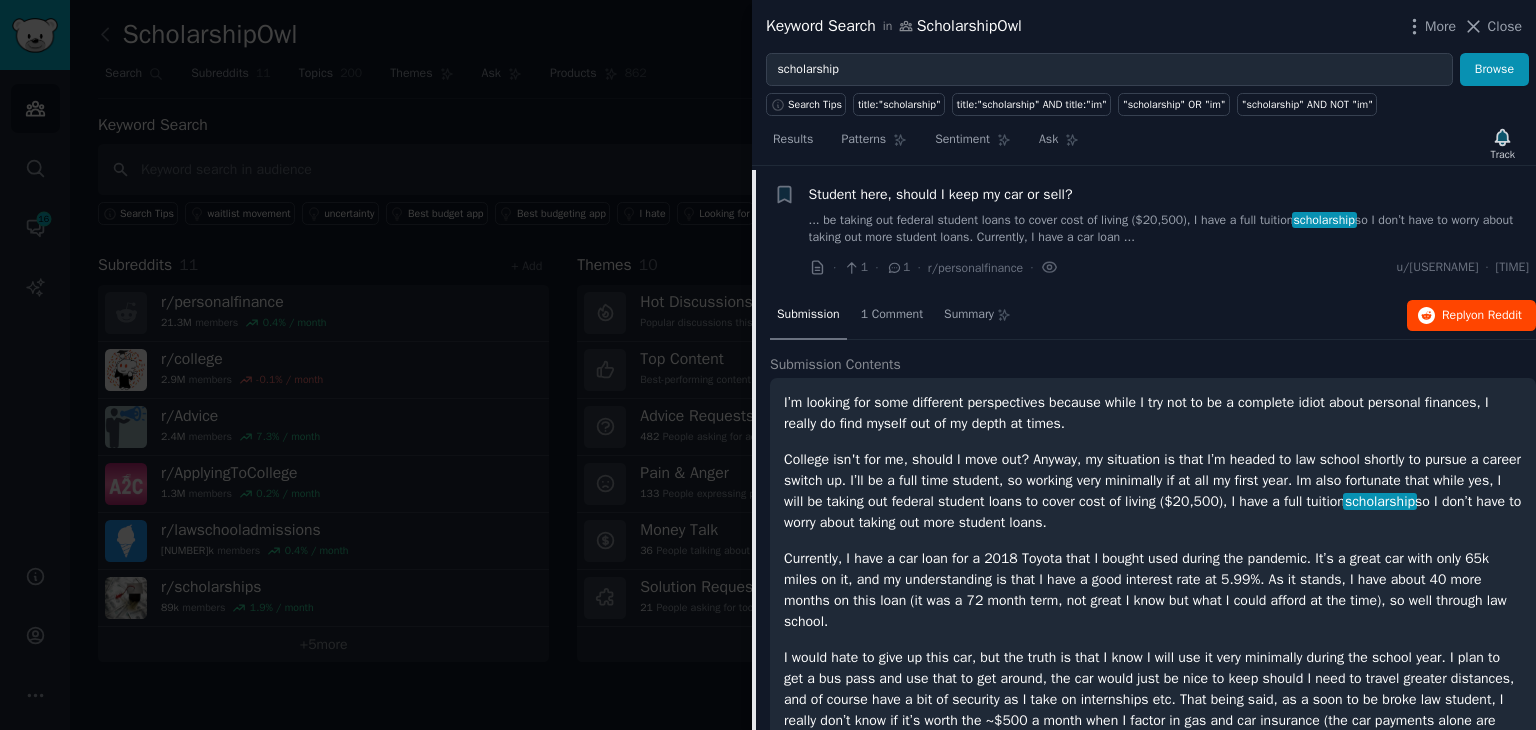 scroll, scrollTop: 31, scrollLeft: 0, axis: vertical 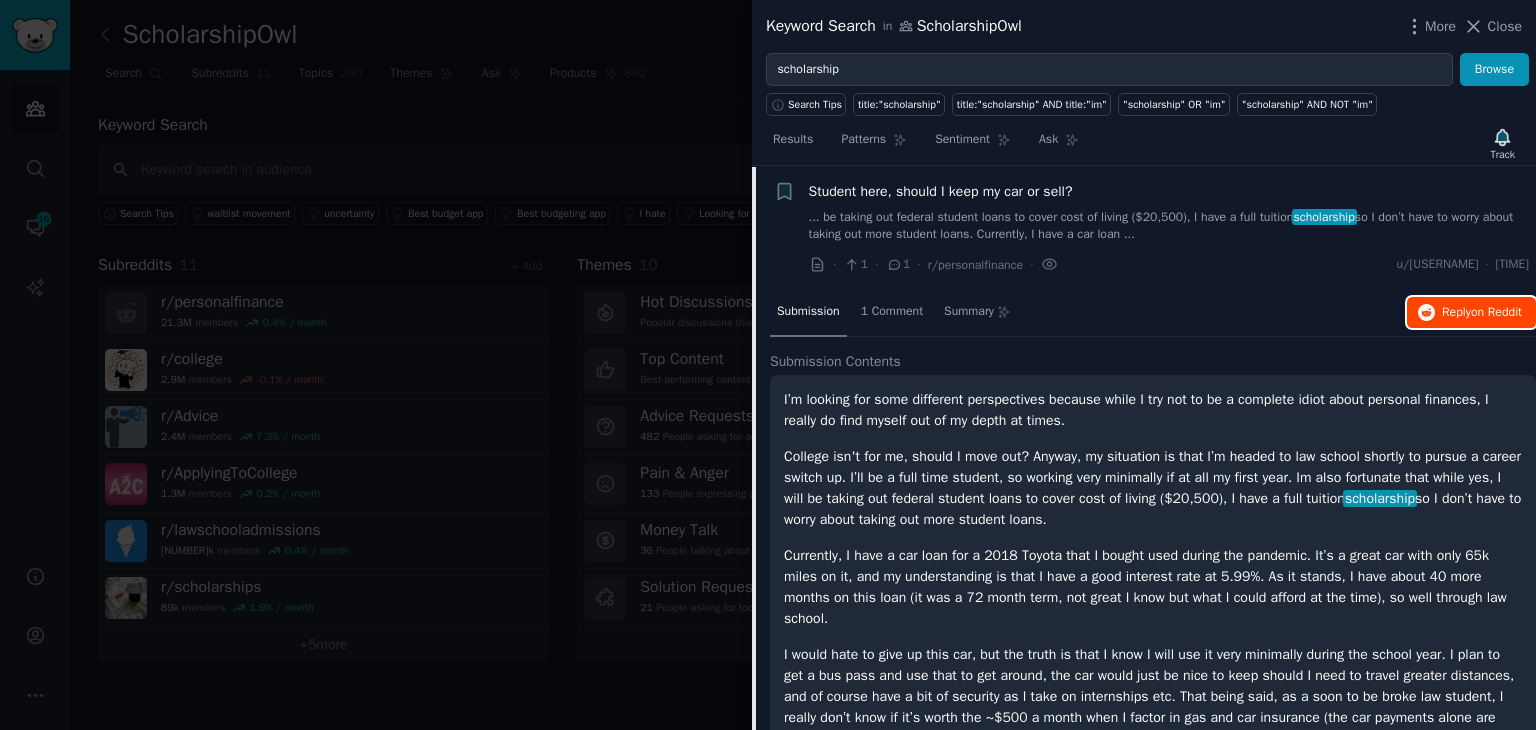 click on "Reply  on Reddit" at bounding box center [1482, 313] 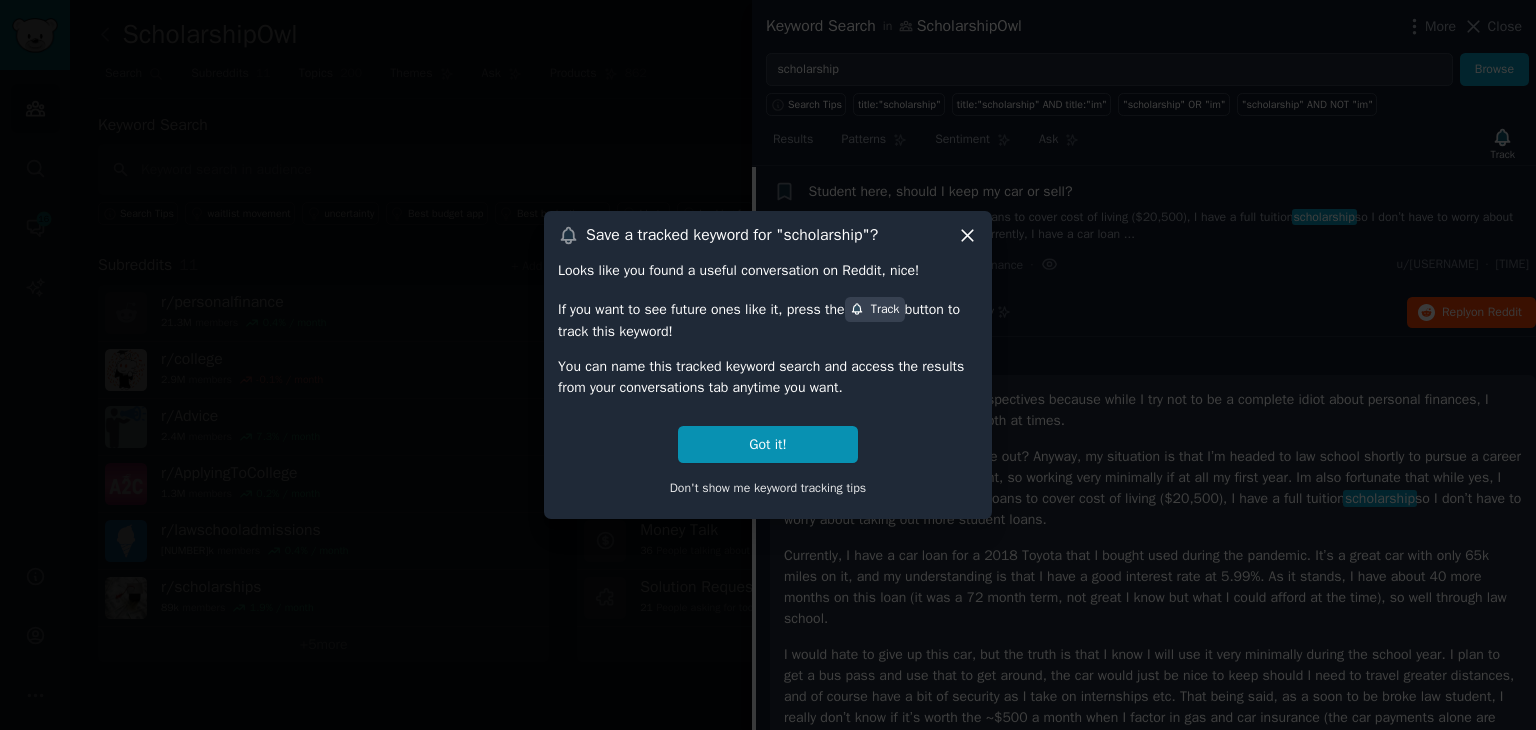 click 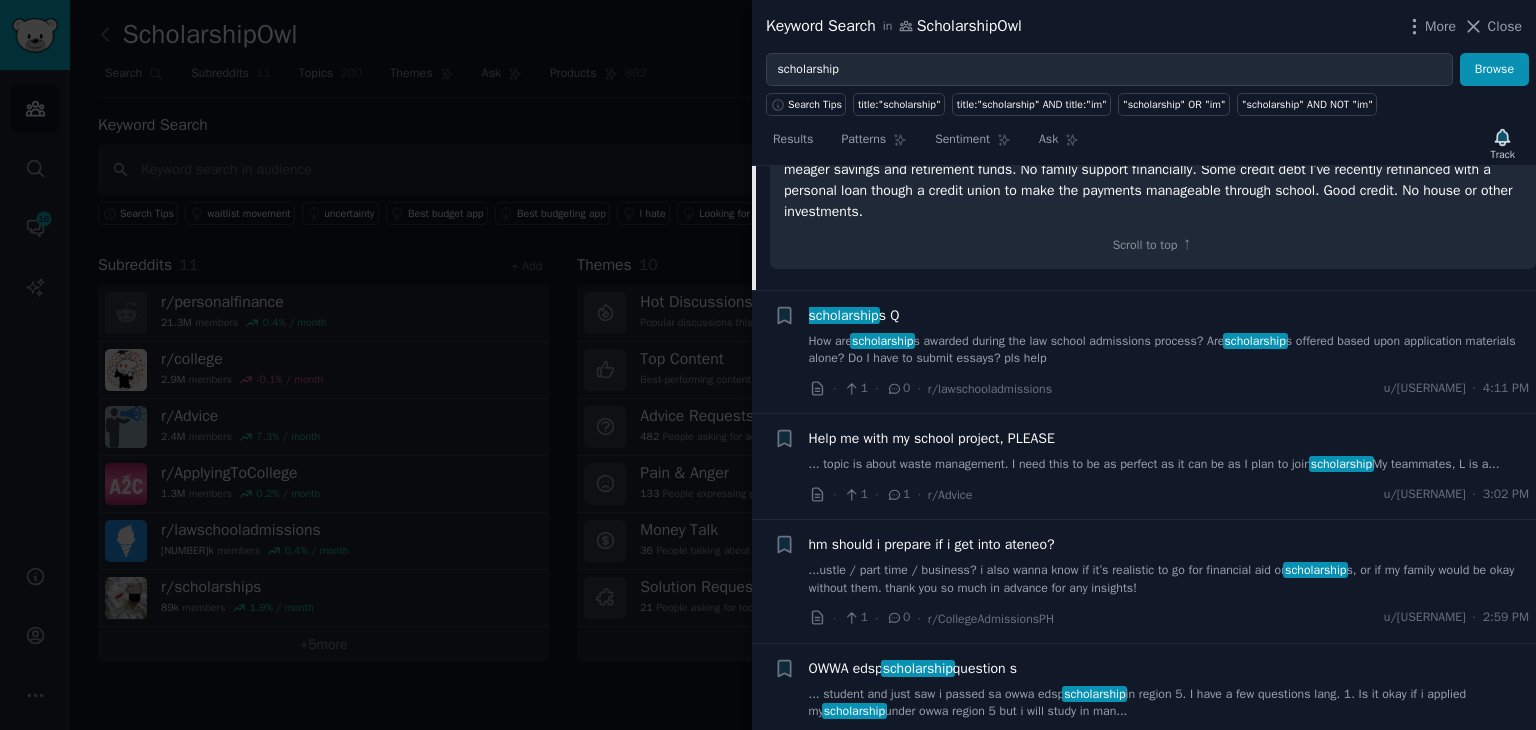 scroll, scrollTop: 731, scrollLeft: 0, axis: vertical 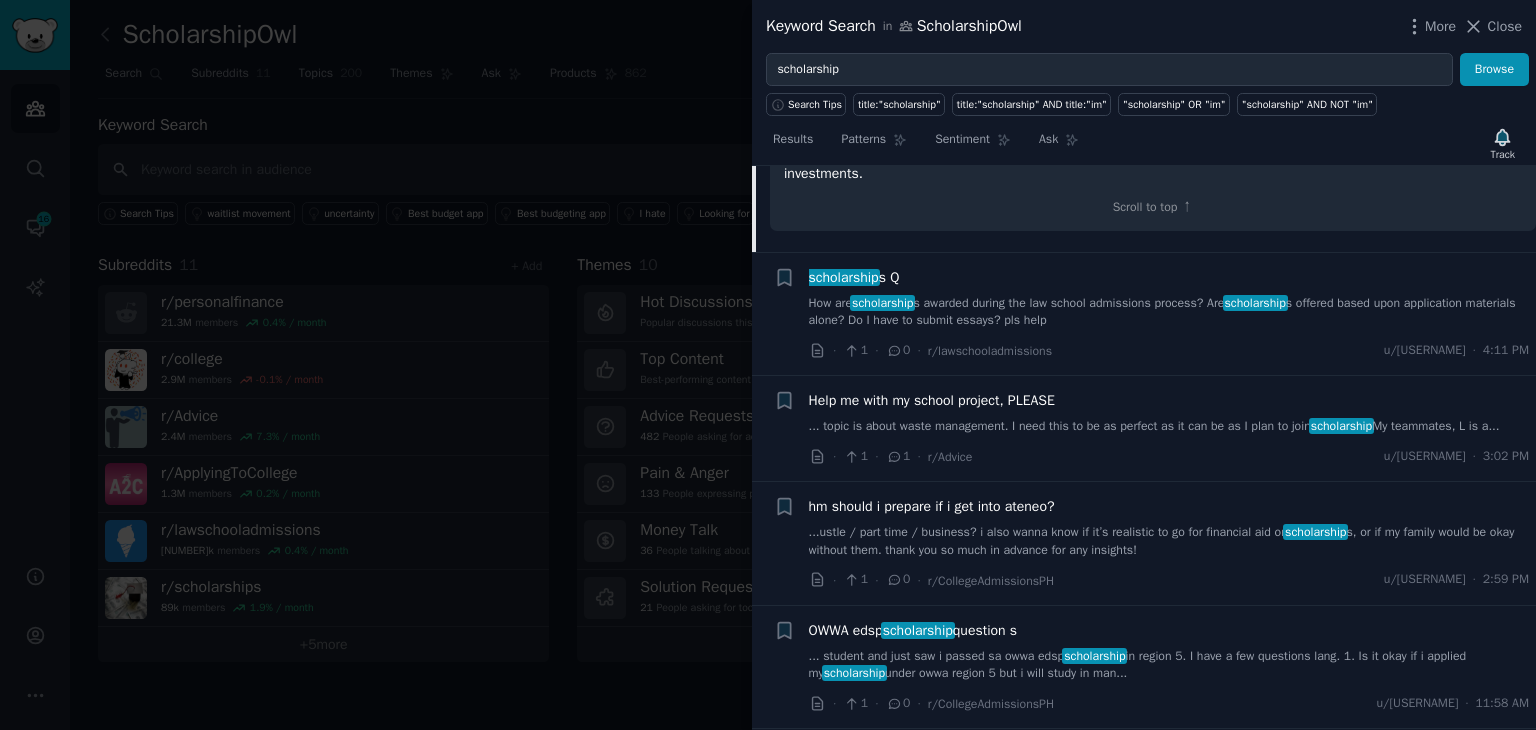 click on "How are  scholarship s awarded during the law school admissions process? Are  scholarship s offered based upon application materials alone? Do I have to submit essays? pls help" at bounding box center (1169, 312) 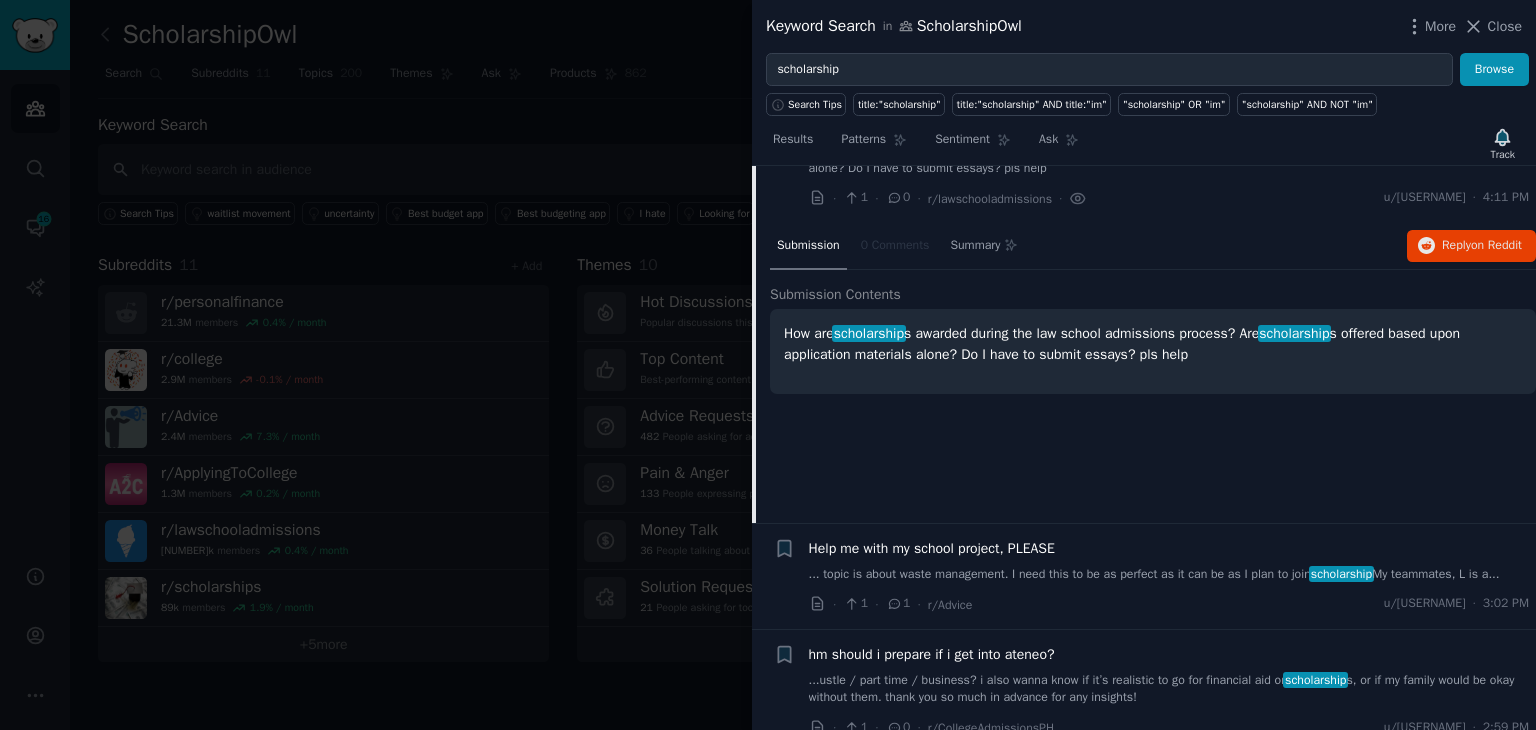scroll, scrollTop: 155, scrollLeft: 0, axis: vertical 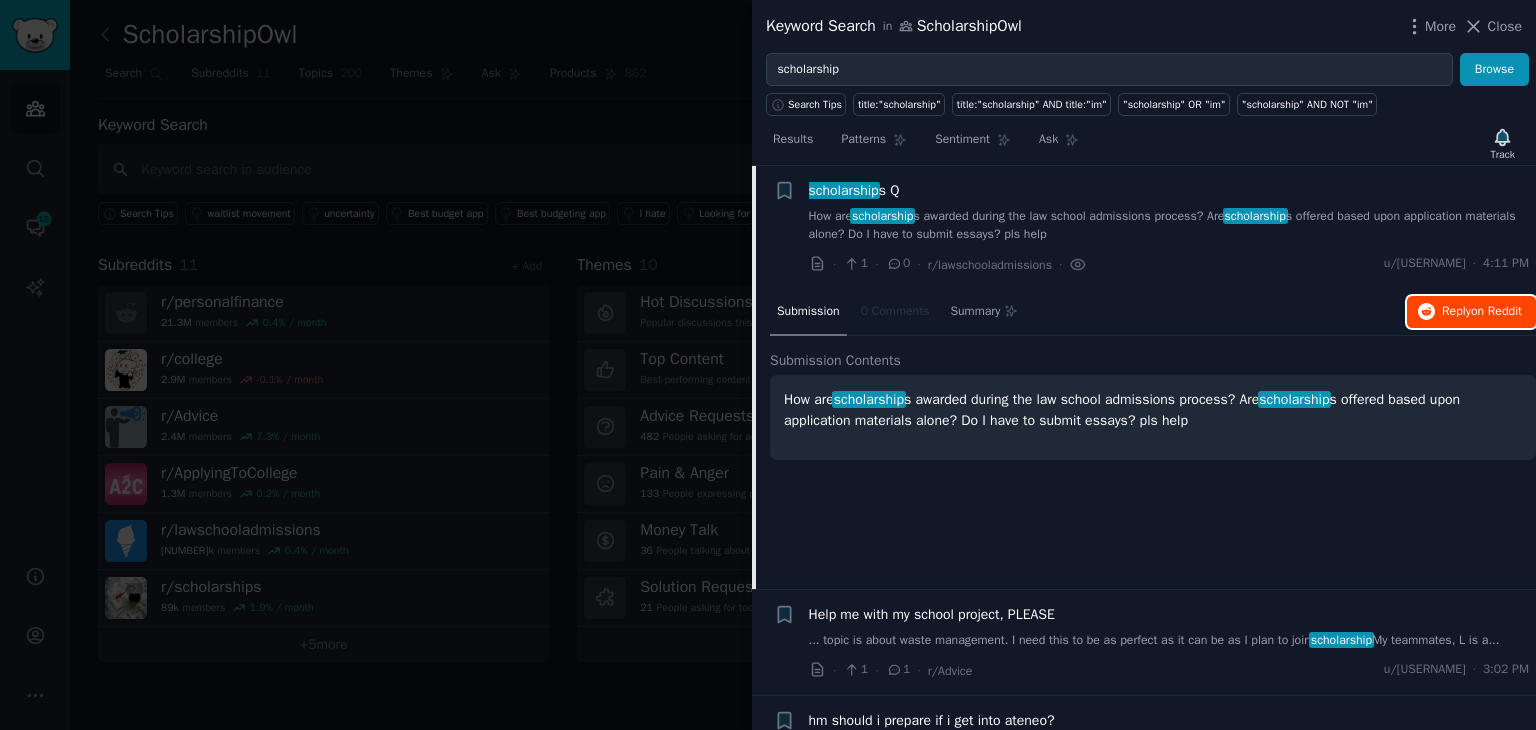 click on "Reply  on Reddit" at bounding box center (1482, 312) 